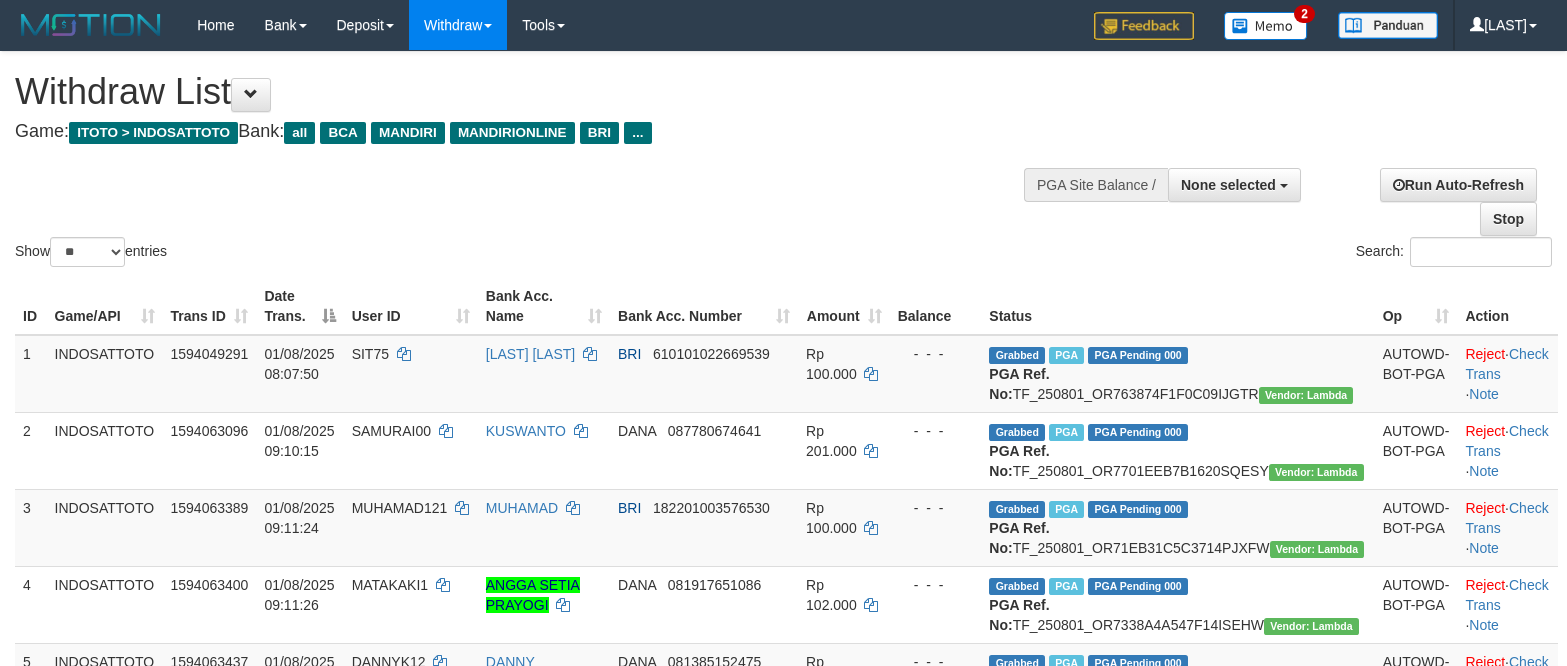 select 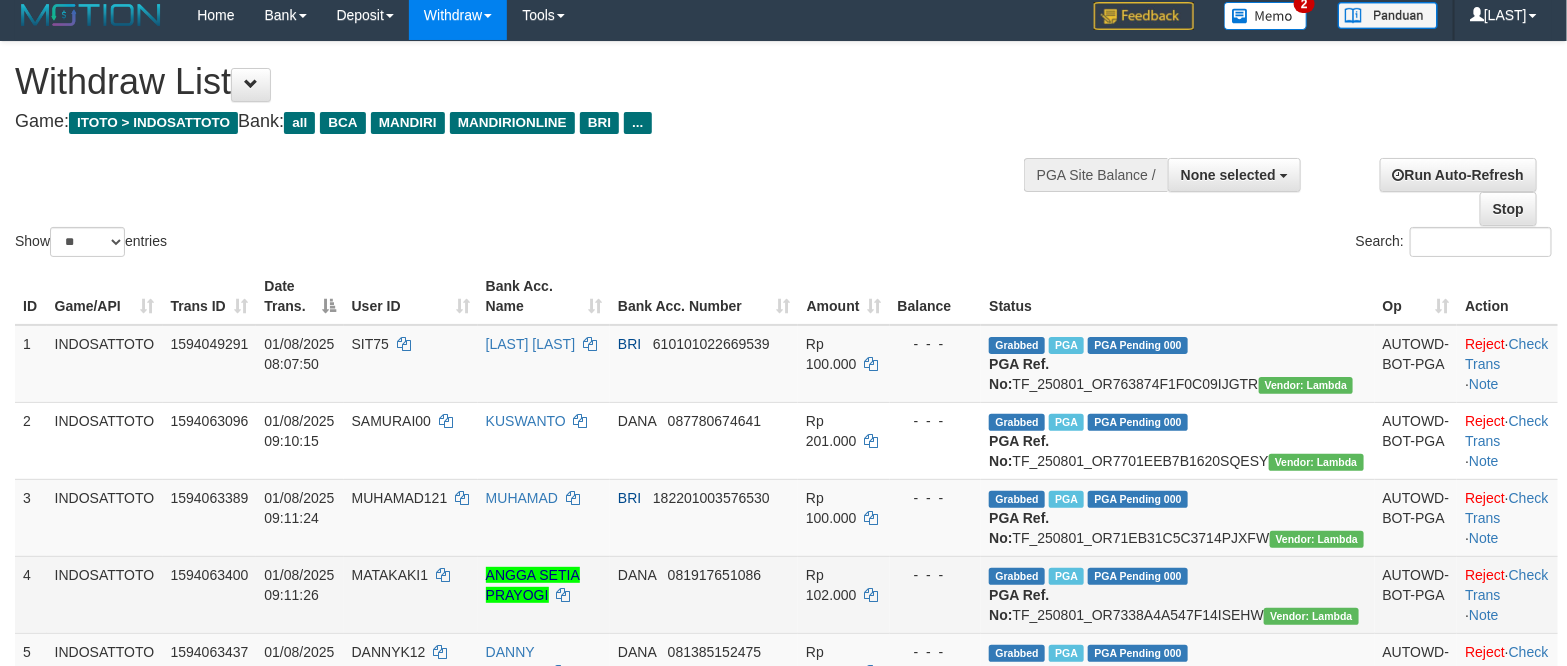 scroll, scrollTop: 0, scrollLeft: 0, axis: both 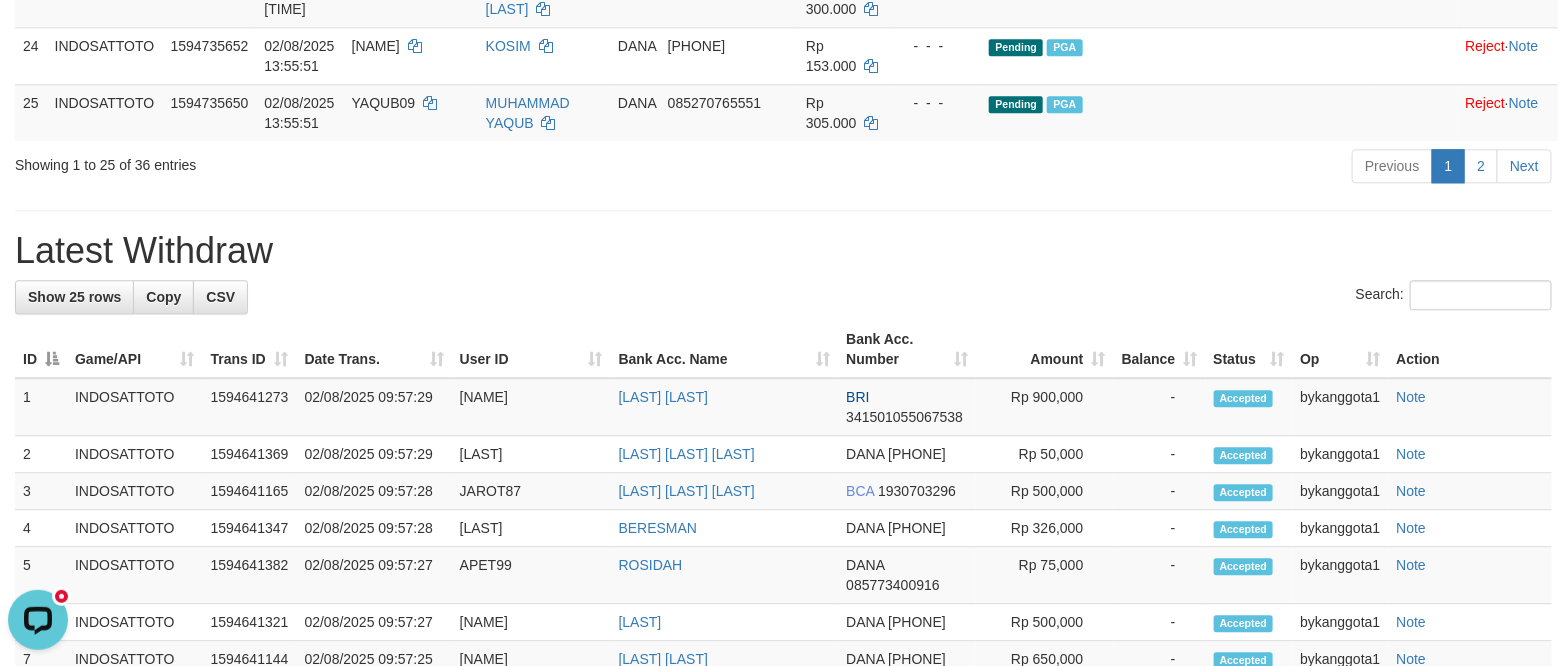 click on "Rp 50.000" at bounding box center [844, -240] 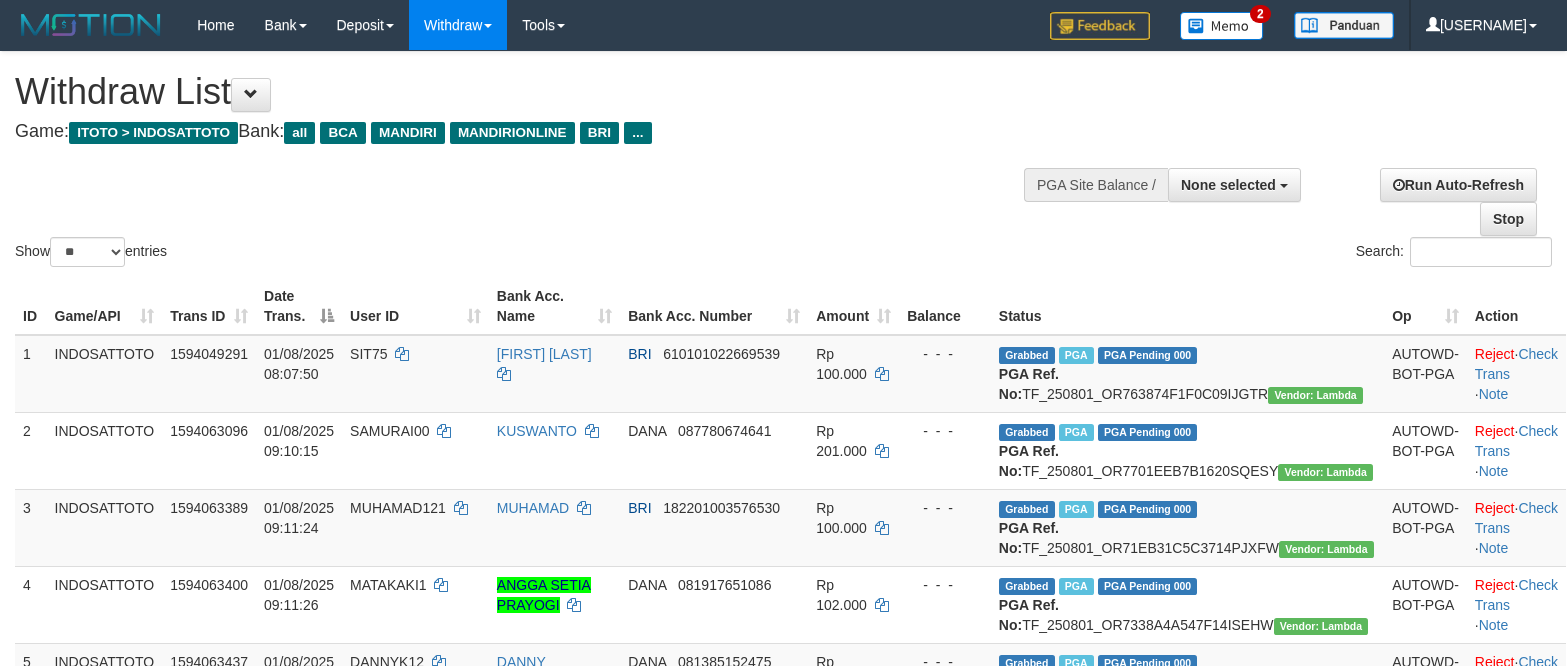 select 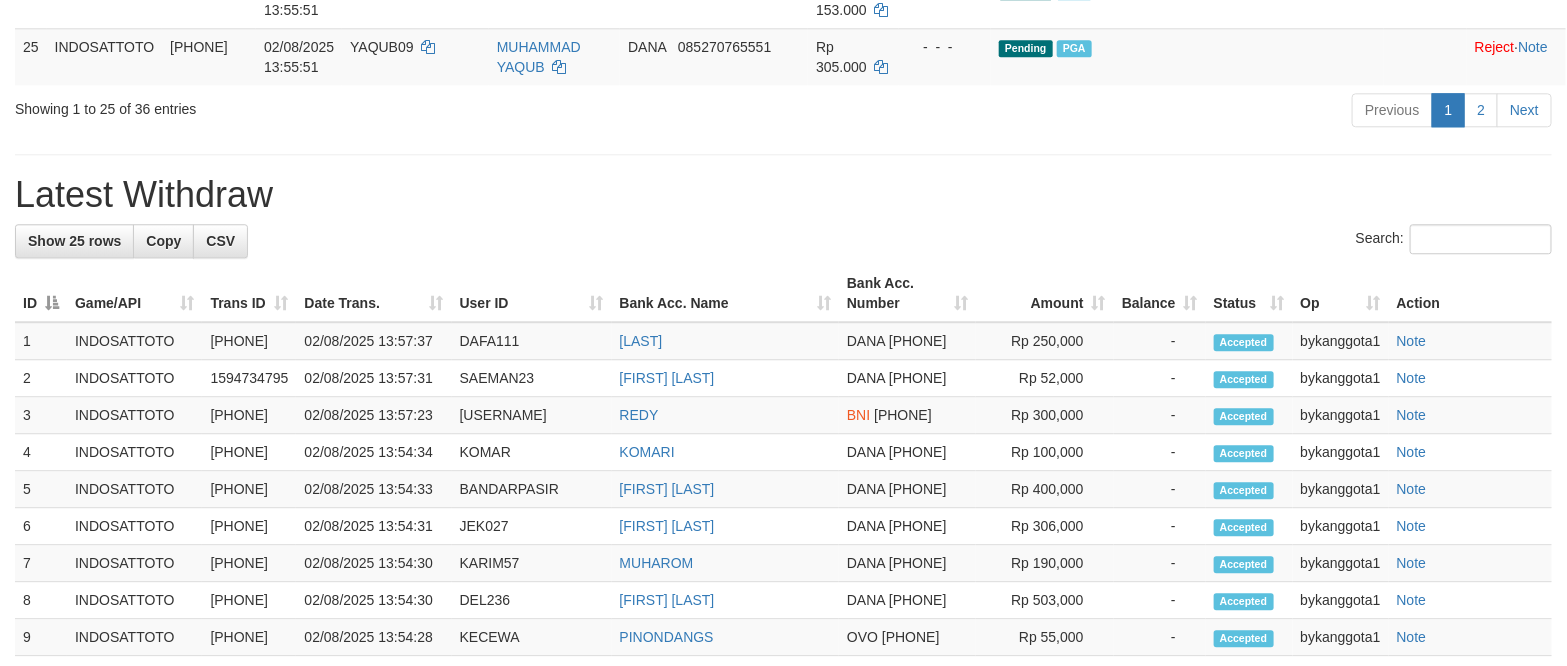 scroll, scrollTop: 1999, scrollLeft: 0, axis: vertical 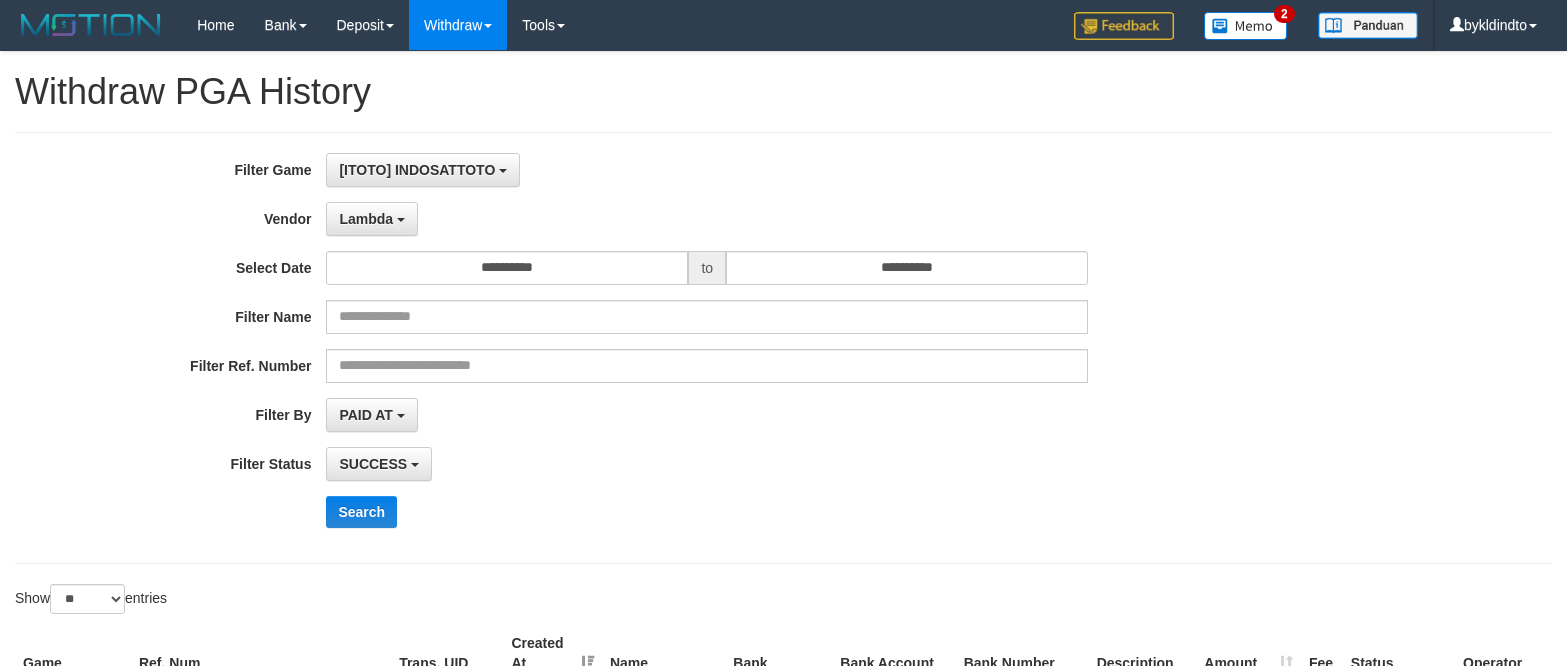 select on "**********" 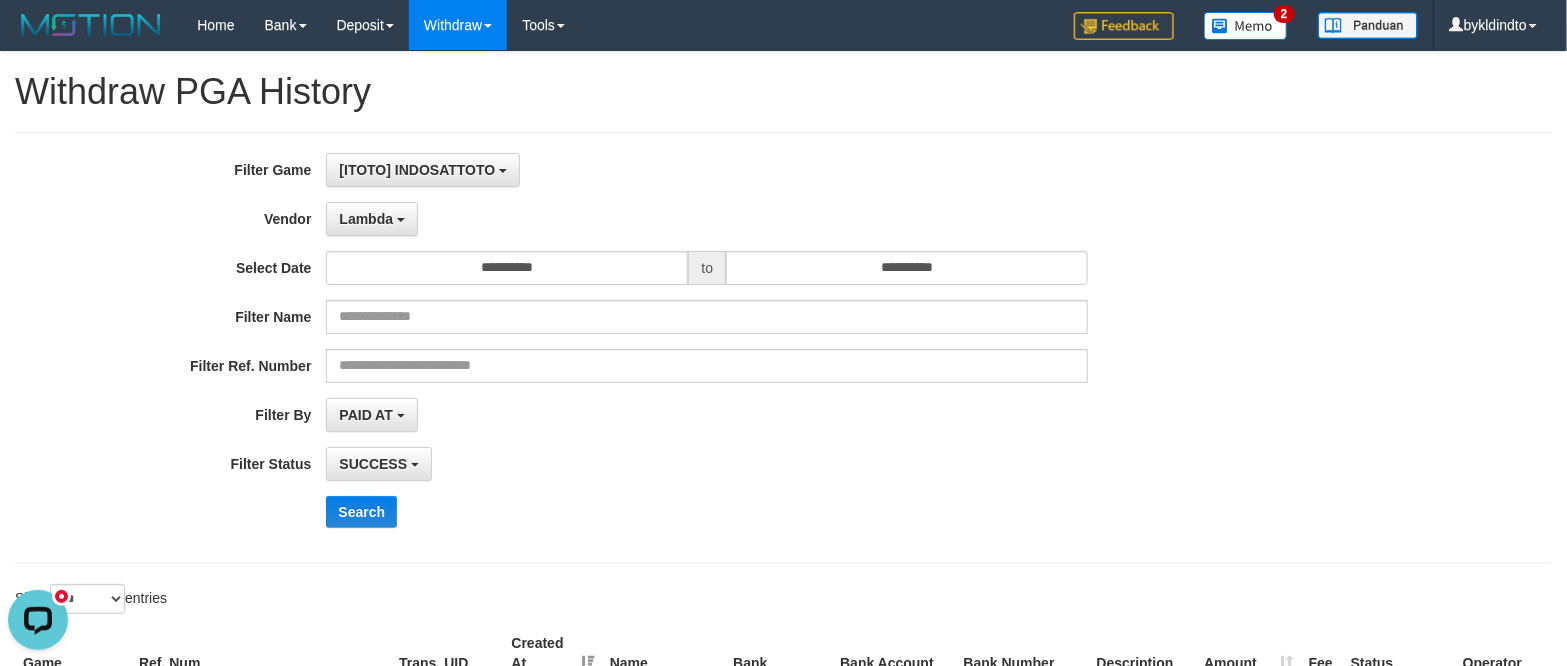 scroll, scrollTop: 0, scrollLeft: 0, axis: both 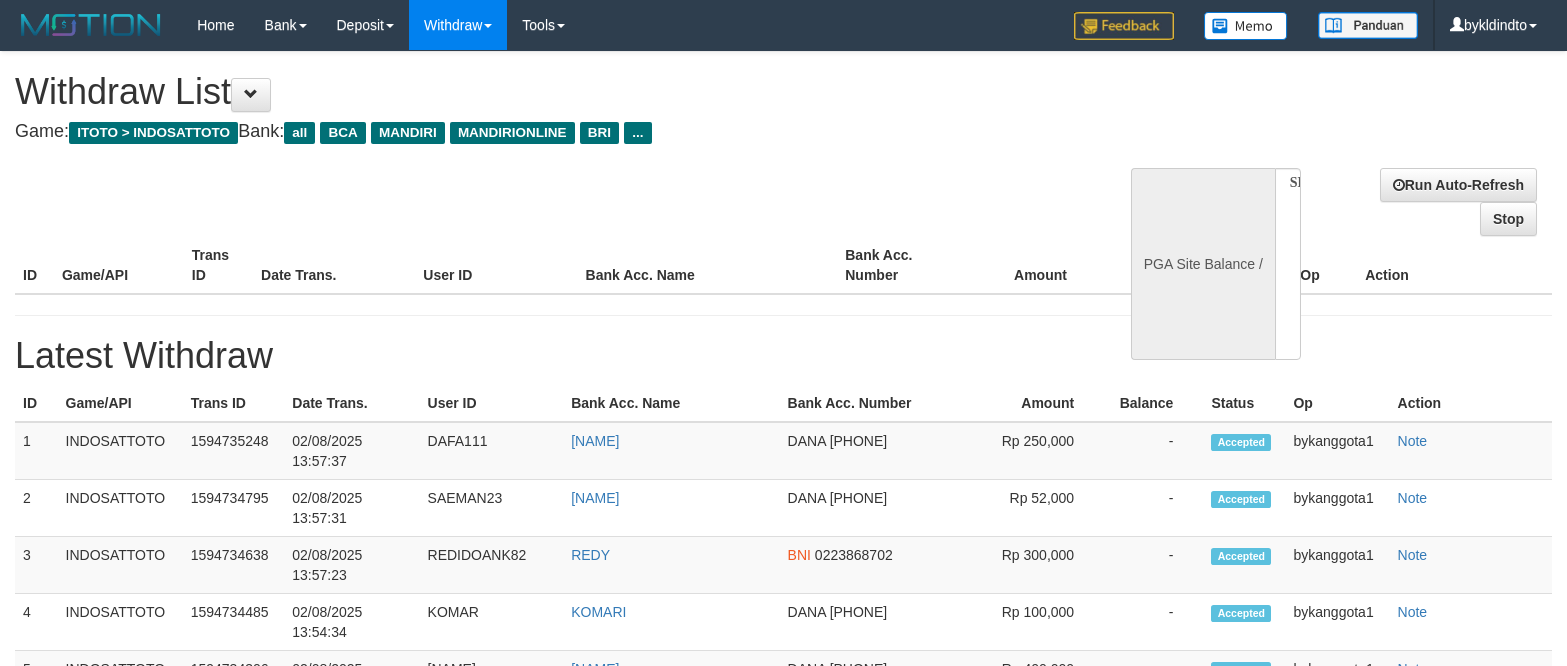 select 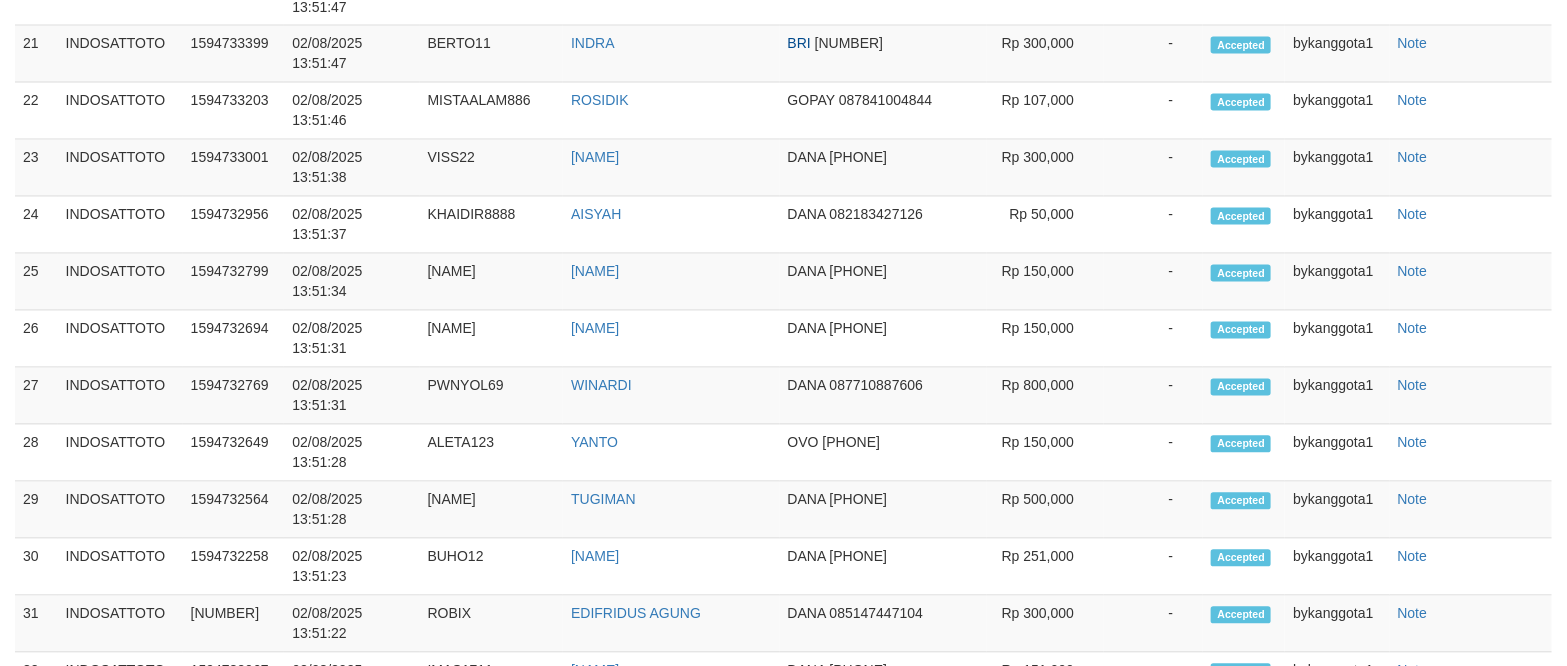 select on "**" 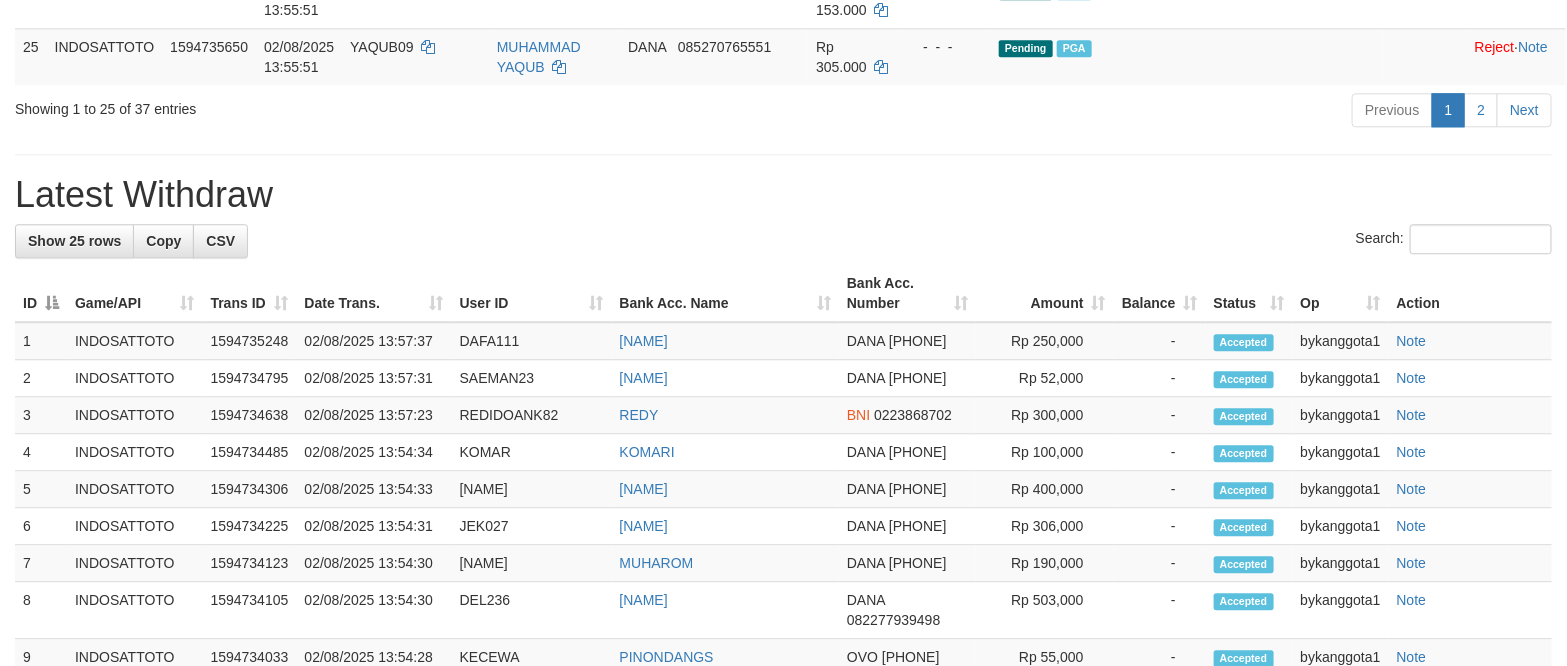 scroll, scrollTop: 1999, scrollLeft: 0, axis: vertical 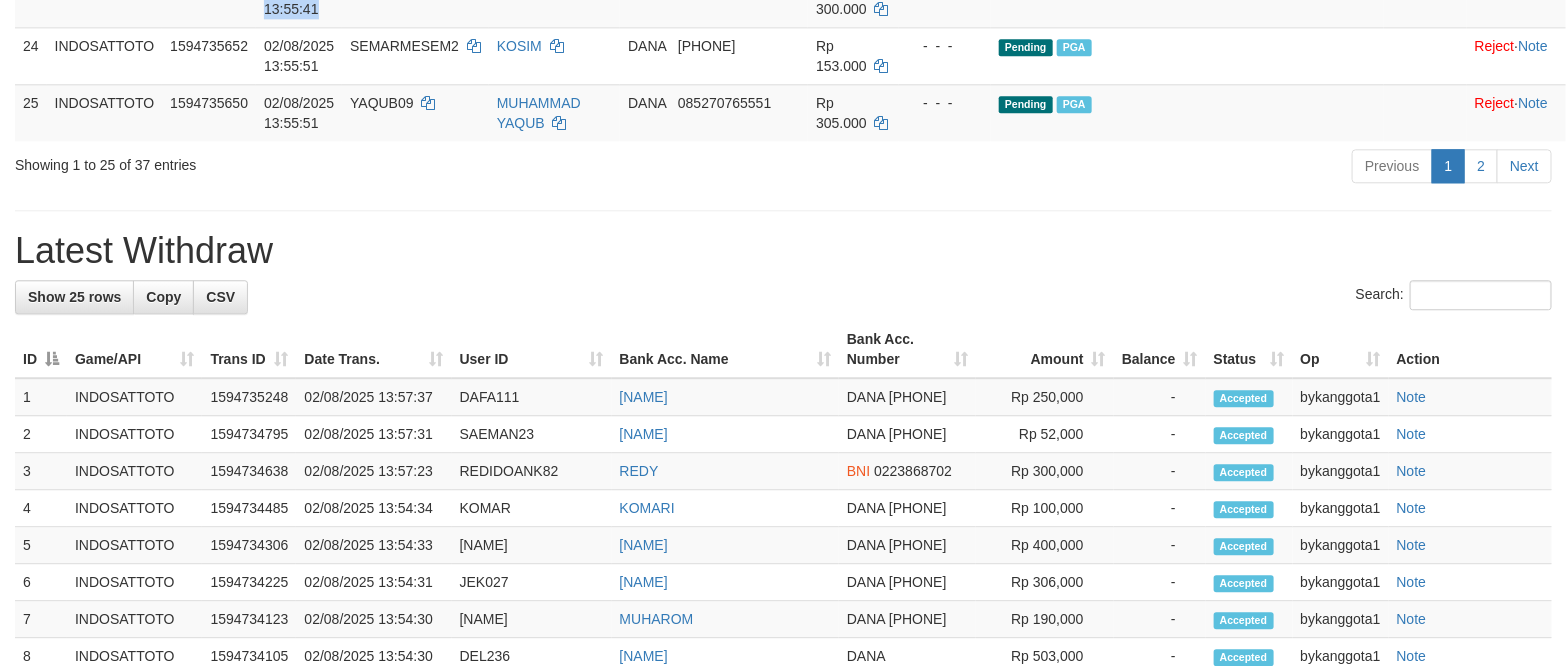 click on "1 INDOSATTOTO [NUMBER] [DATE] [CODE] [NAME] BRI [ACCOUNT_NUMBER] Rp 100.000 - - - Grabbed PGA PGA Pending 000 {"status":"000","data":{"unique_id":"1610-[NUMBER]-[DATE]","reference_no":"TF_250801_OR763874F1F0C09IJGTR","amount":"100000.00","fee":"0.00","merchant_surcharge_rate":"0.00","charge_to":"MERC","payout_amount":"100000.00","disbursement_status":0,"disbursement_description":"ON PROCESS","created_at":"2025-08-01 08:12:09","executed_at":"2025-08-01 08:12:09","bank":{"code":"002","name":"BANK RAKYAT INDONESIA","account_number":"[ACCOUNT_NUMBER]","account_name":"[NAME]"},"note":"bykanggota1","merchant_balance":{"balance_effective":1010020902,"balance_pending":497238177,"balance_disbursement":347873033,"balance_collection":11859744354}}} PGA Ref. No: TF_250801_OR763874F1F0C09IJGTR Vendor: Lambda AUTOWD-BOT-PGA Reject · Check Trans · Note 2 INDOSATTOTO [NUMBER] [DATE] [CODE] [NAME] DANA" at bounding box center (790, -762) 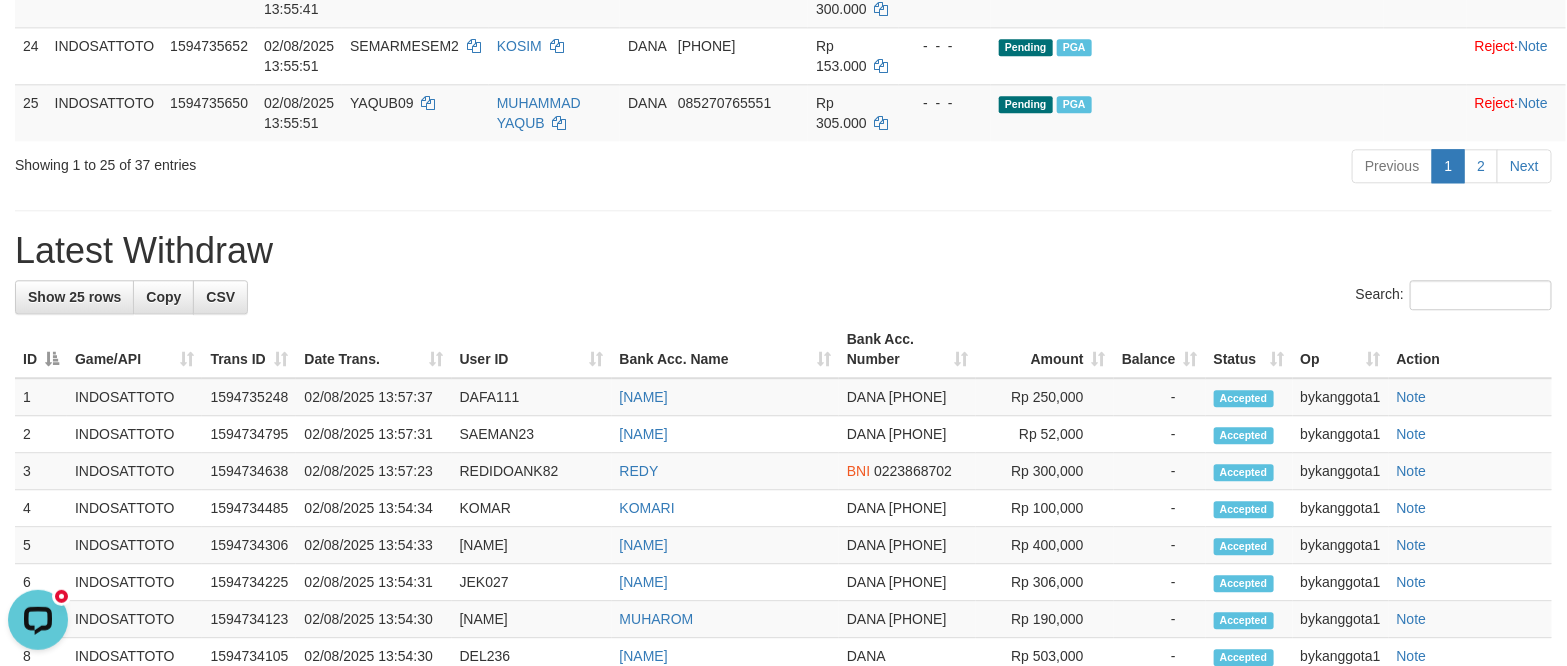 scroll, scrollTop: 0, scrollLeft: 0, axis: both 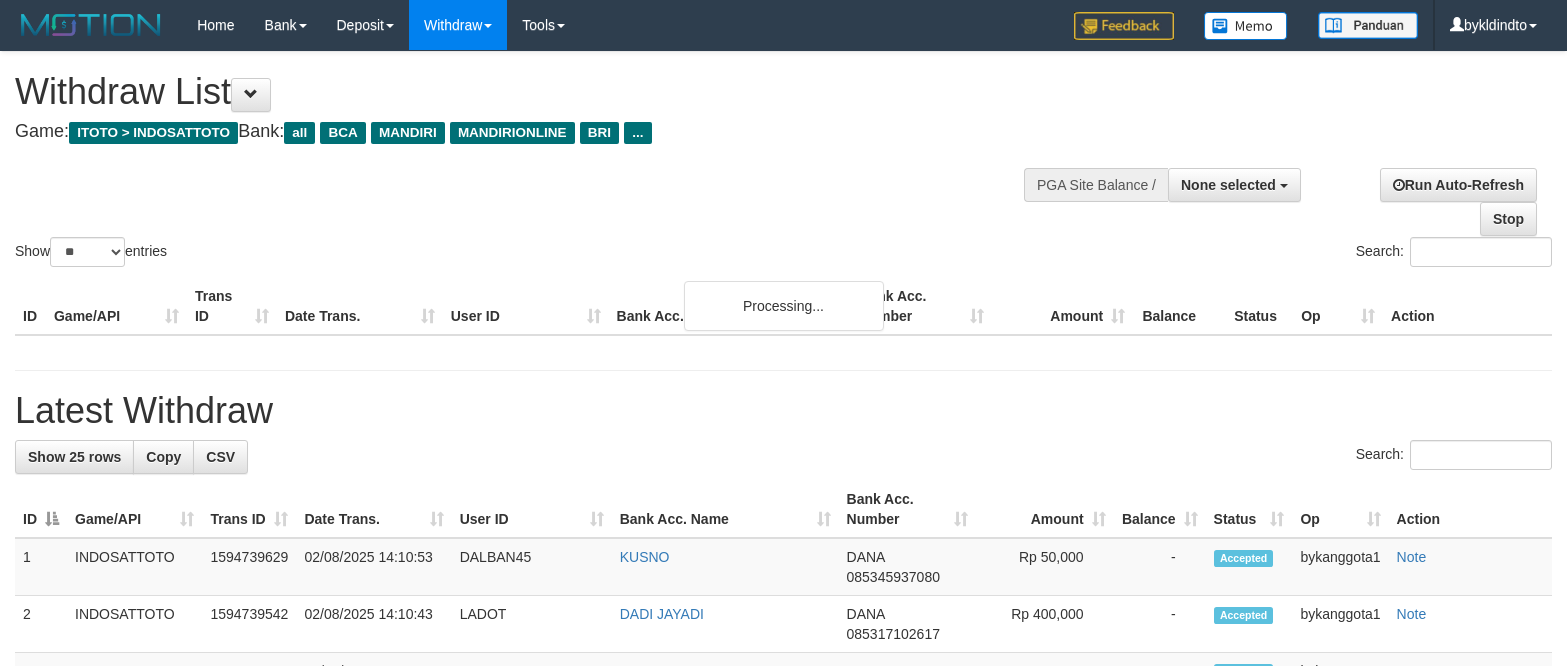 select 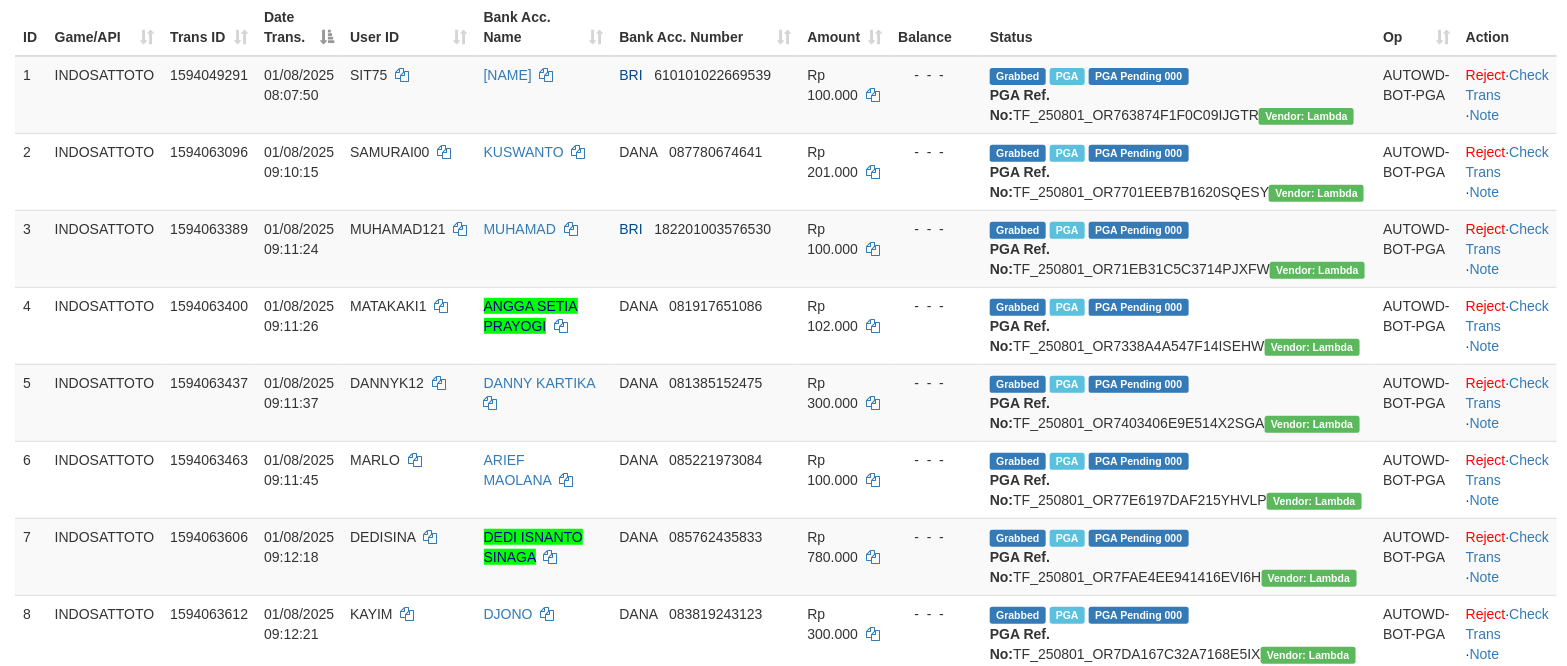 scroll, scrollTop: 0, scrollLeft: 0, axis: both 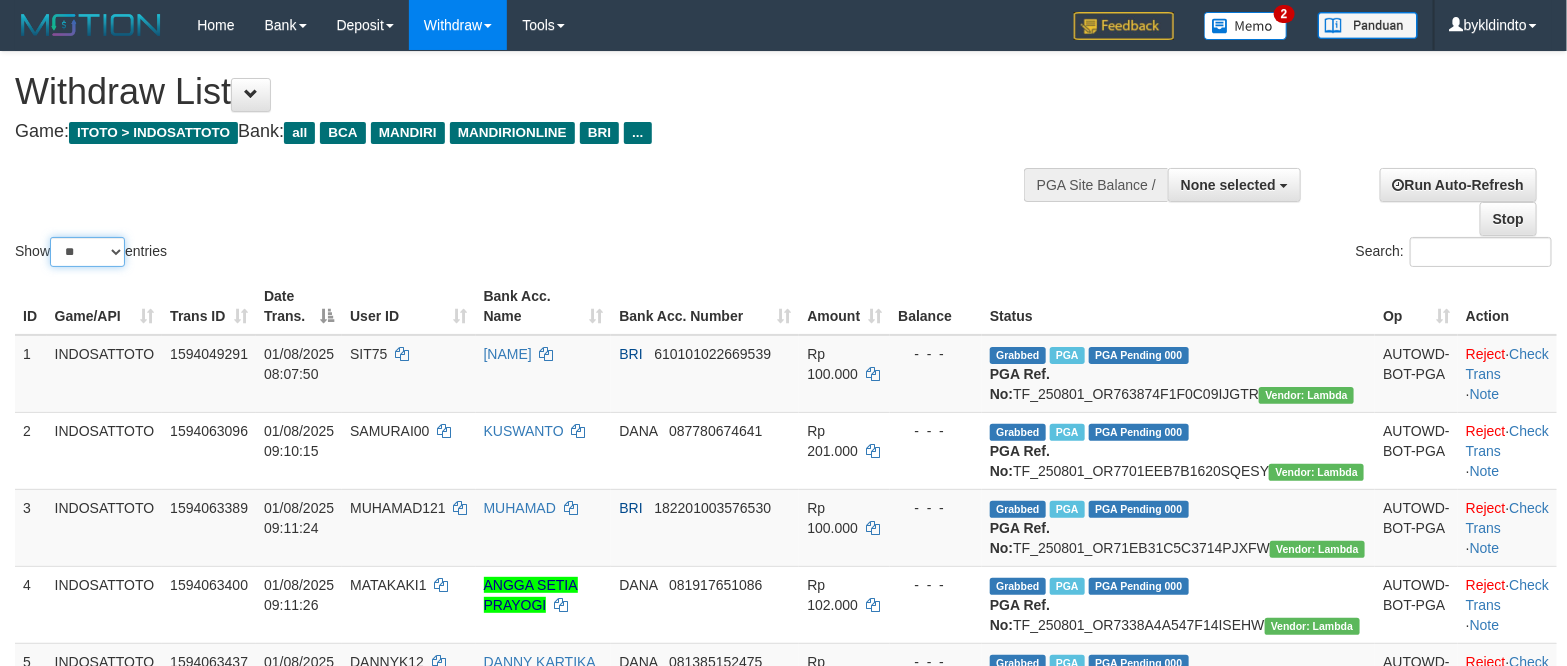 click on "** ** ** ***" at bounding box center (87, 252) 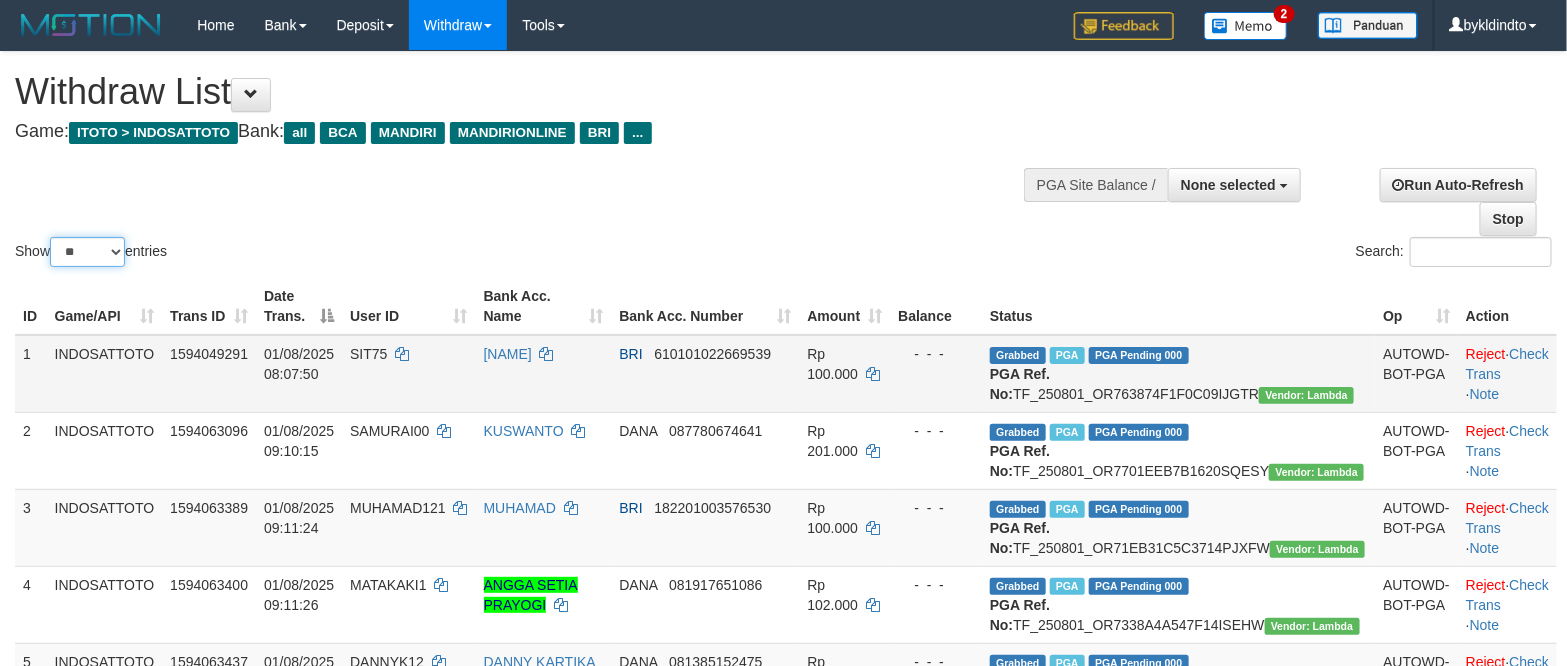 select on "***" 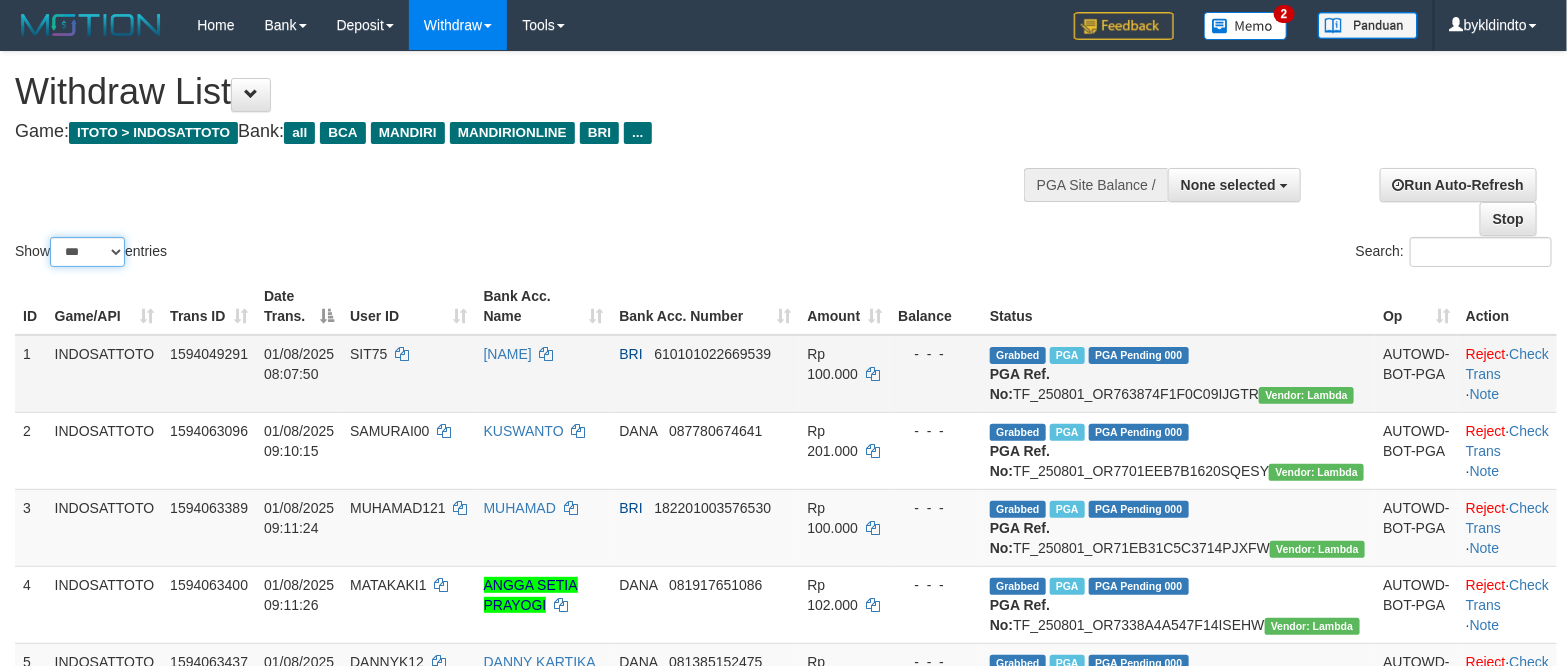 click on "** ** ** ***" at bounding box center (87, 252) 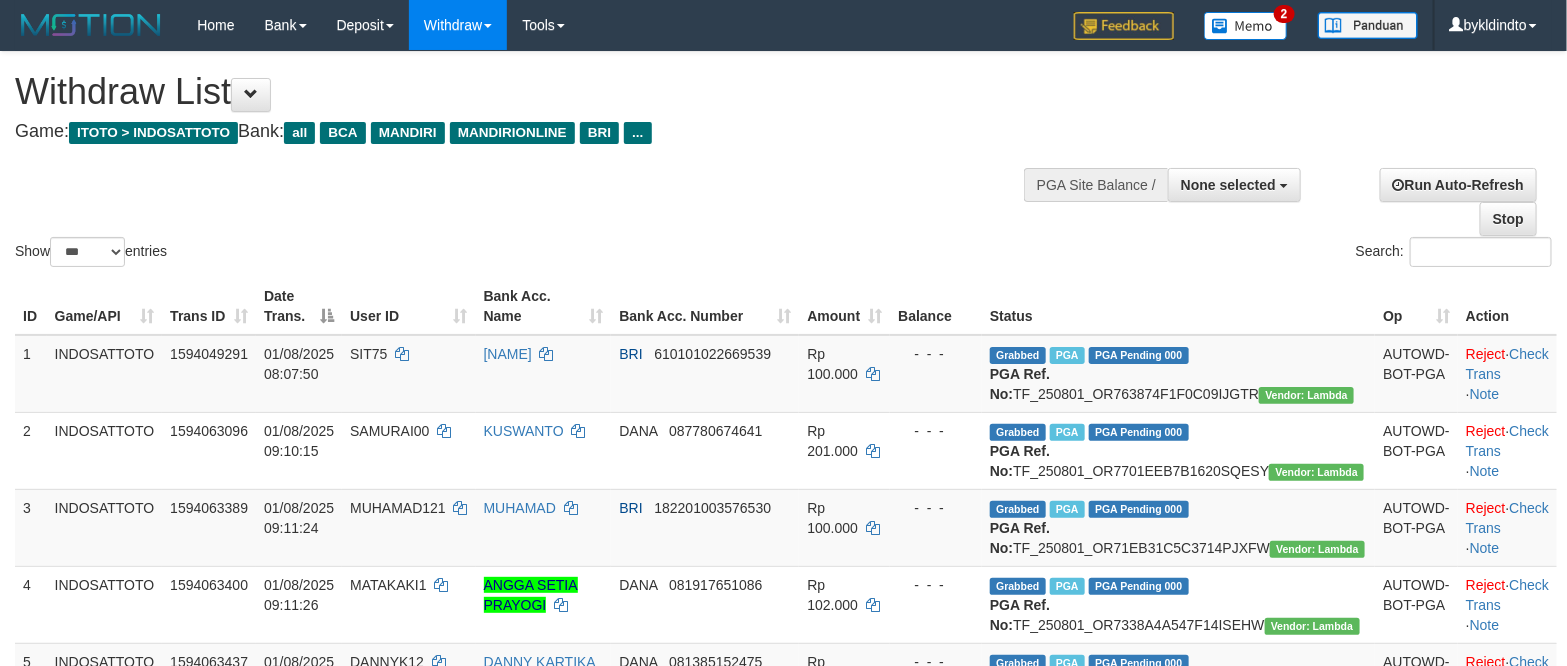click on "Show  ** ** ** ***  entries Search:" at bounding box center (783, 161) 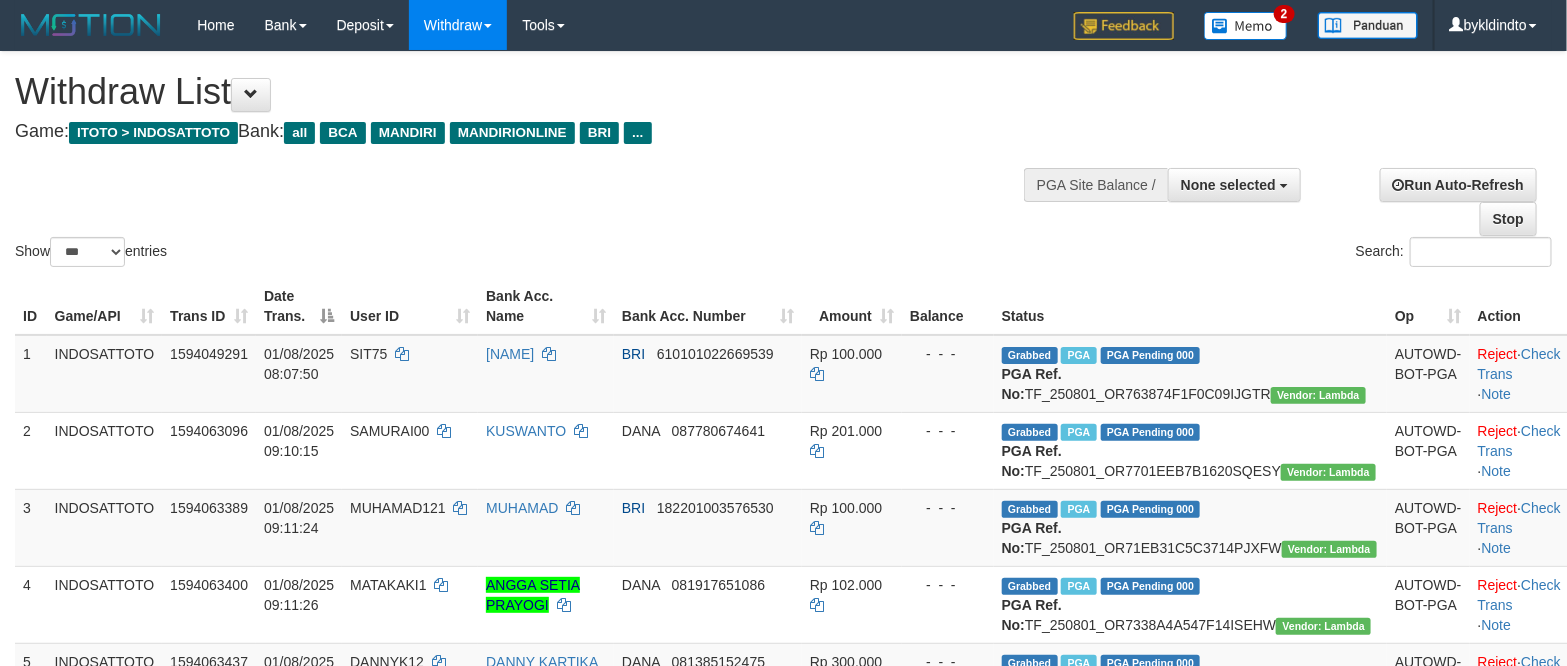 scroll, scrollTop: 3333, scrollLeft: 0, axis: vertical 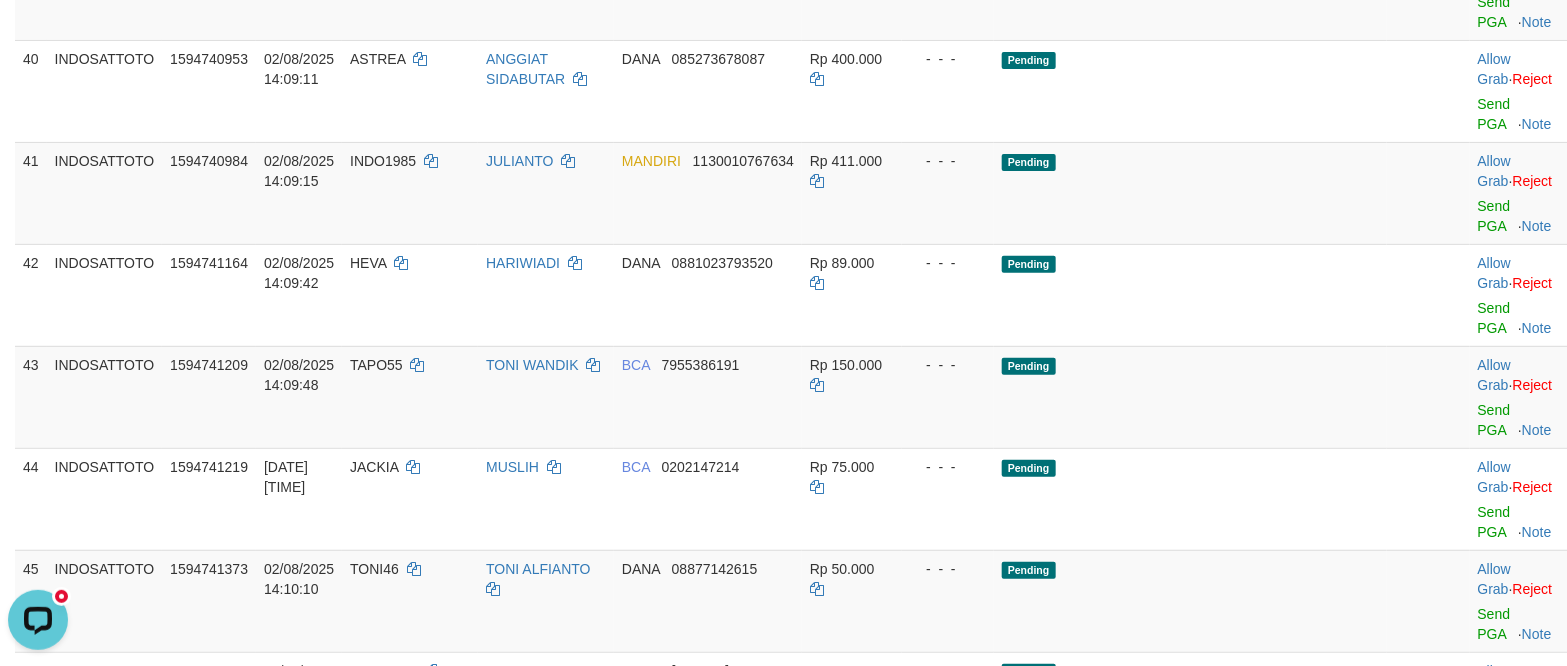 click on "Reject ·    Check Trans    ·    Note" at bounding box center (1519, -382) 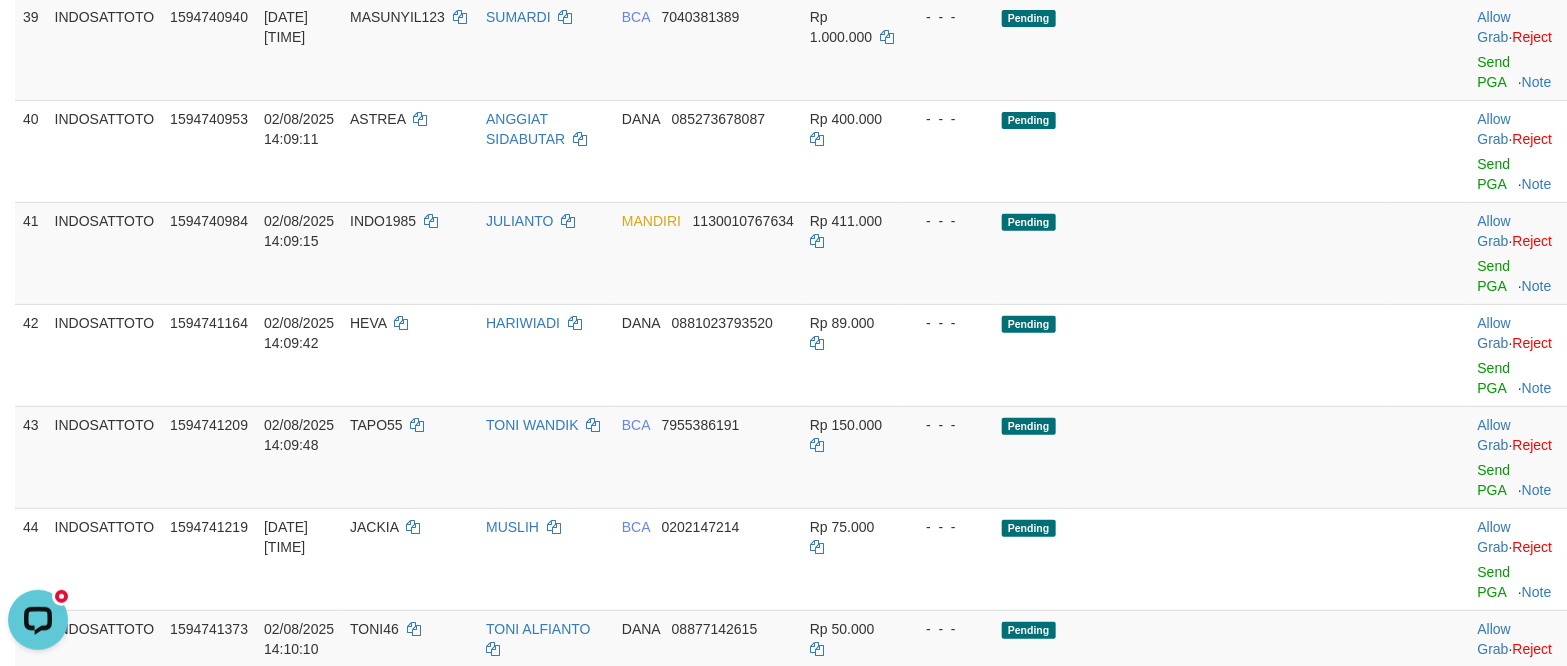 click on "Check Trans" at bounding box center [1519, -468] 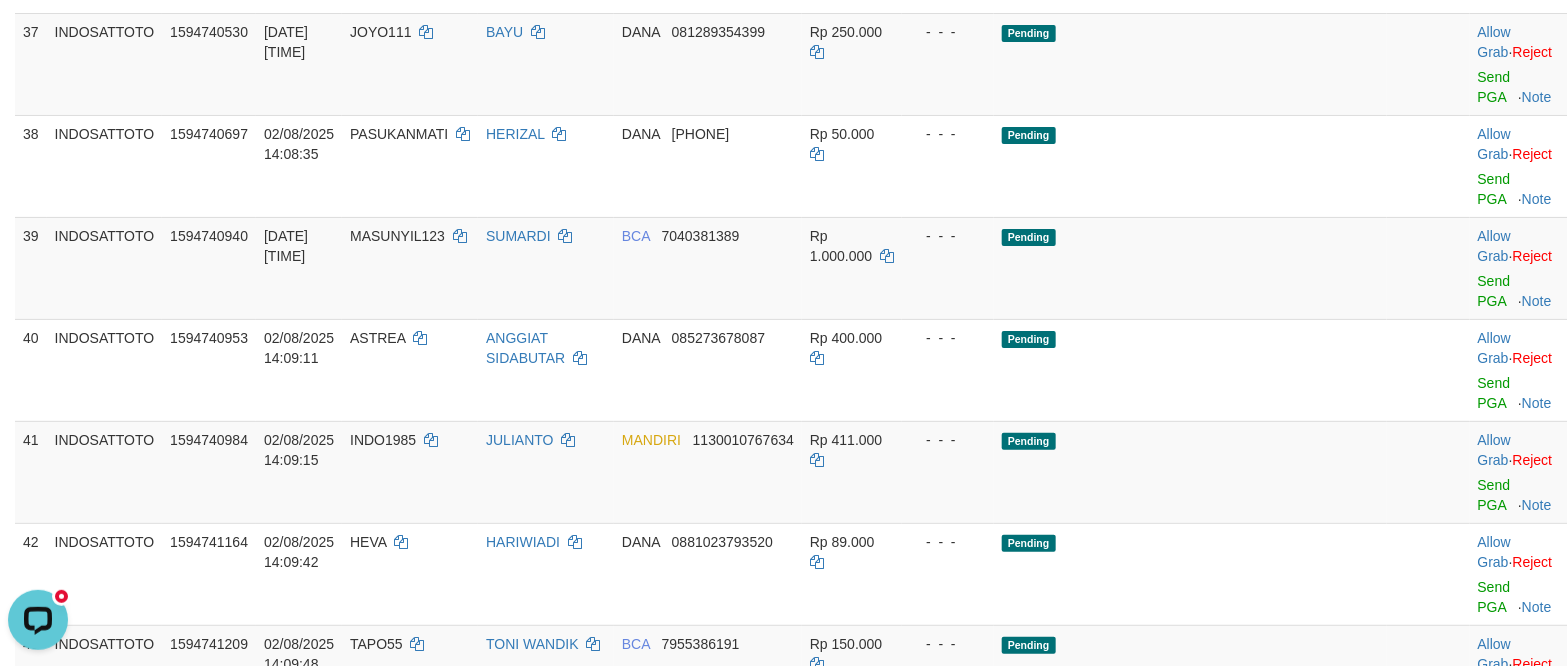 click on "Check Trans" at bounding box center [1519, -386] 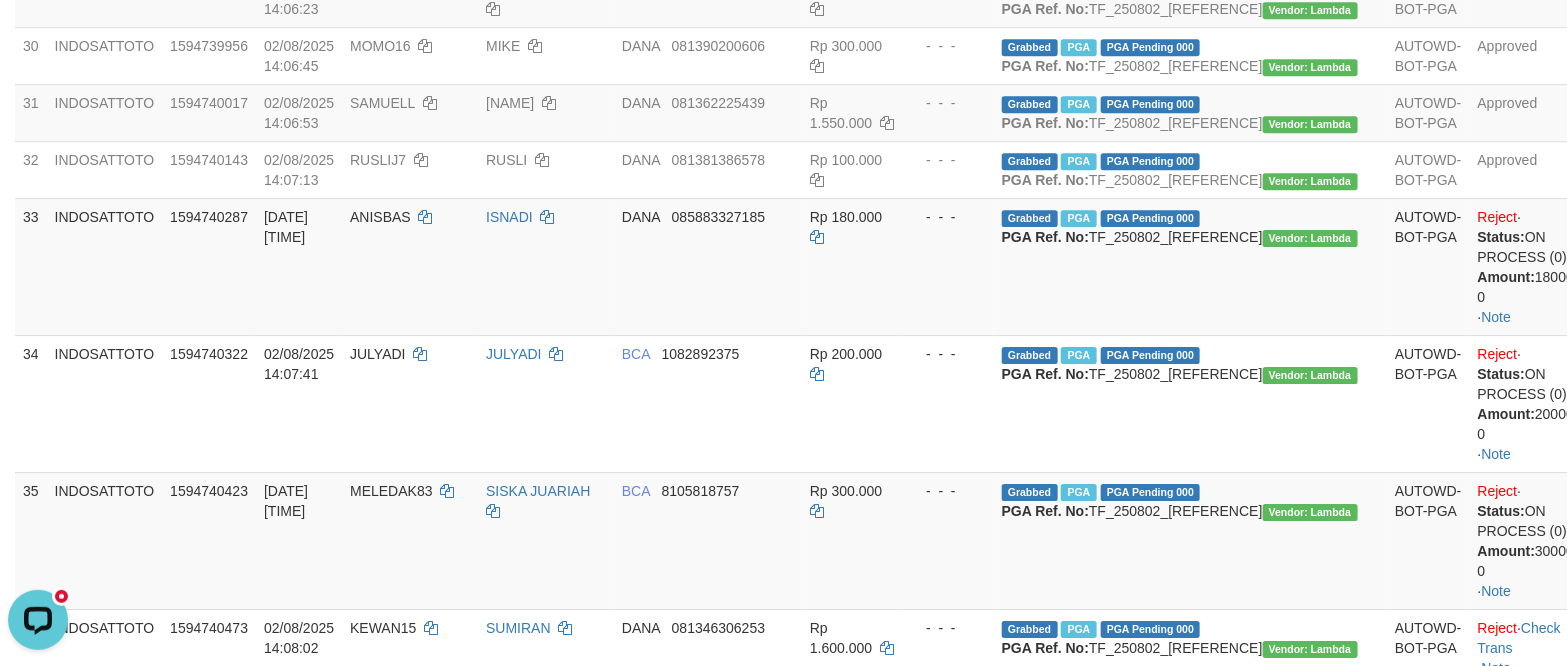 scroll, scrollTop: 2614, scrollLeft: 0, axis: vertical 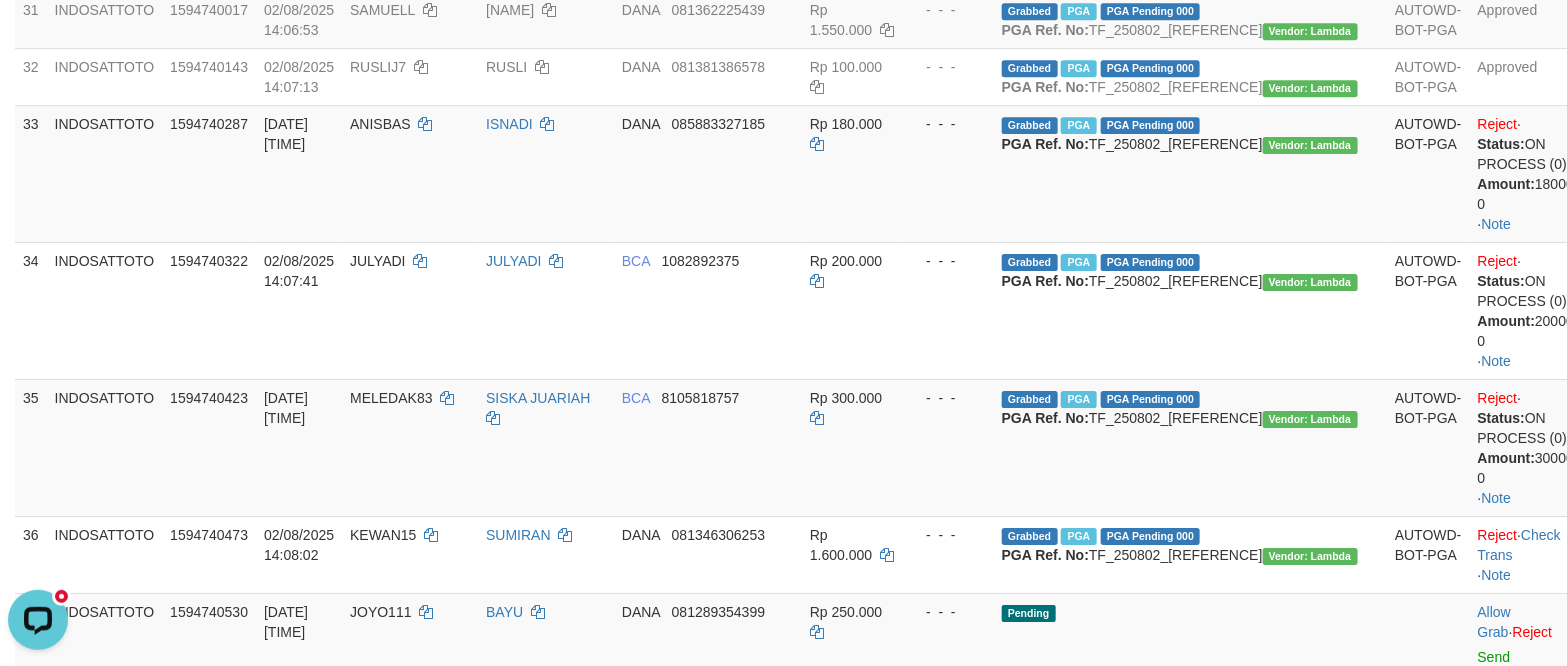 click on "-  -  -" at bounding box center (948, -239) 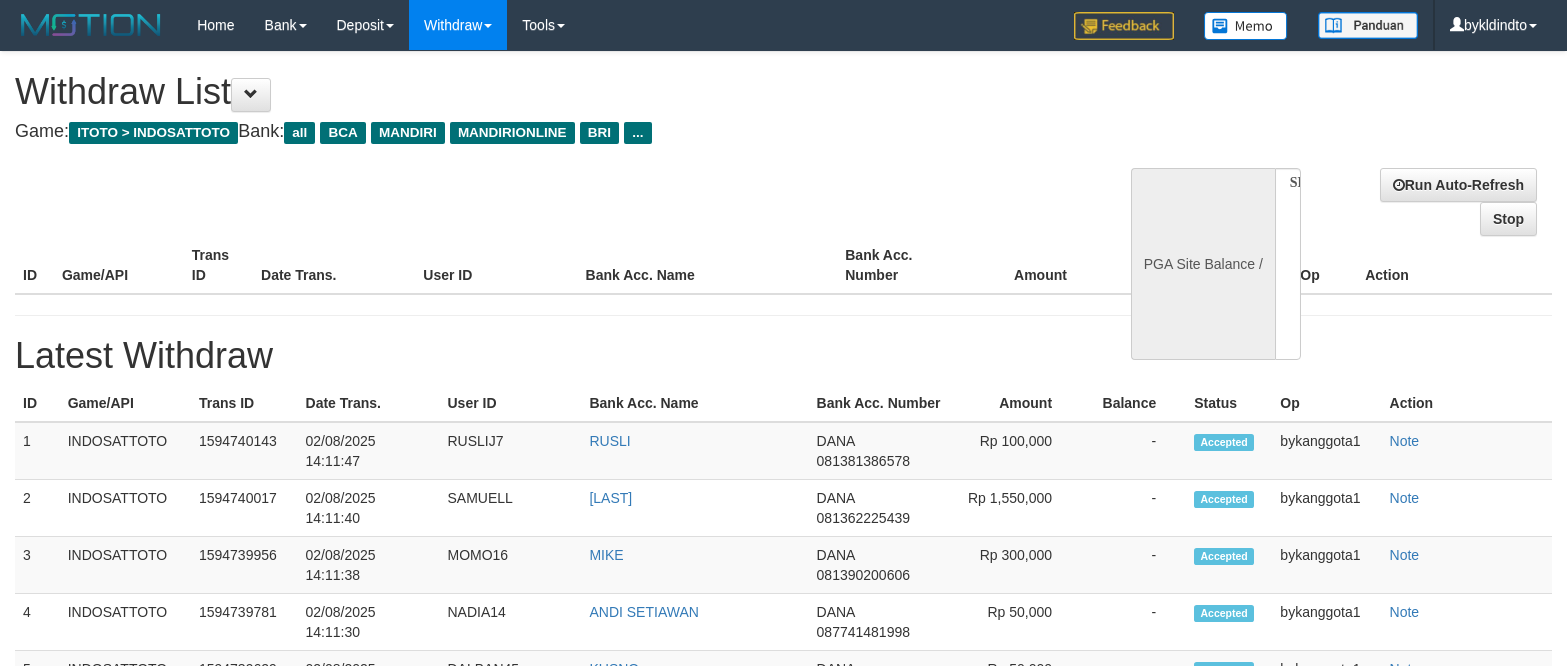 select 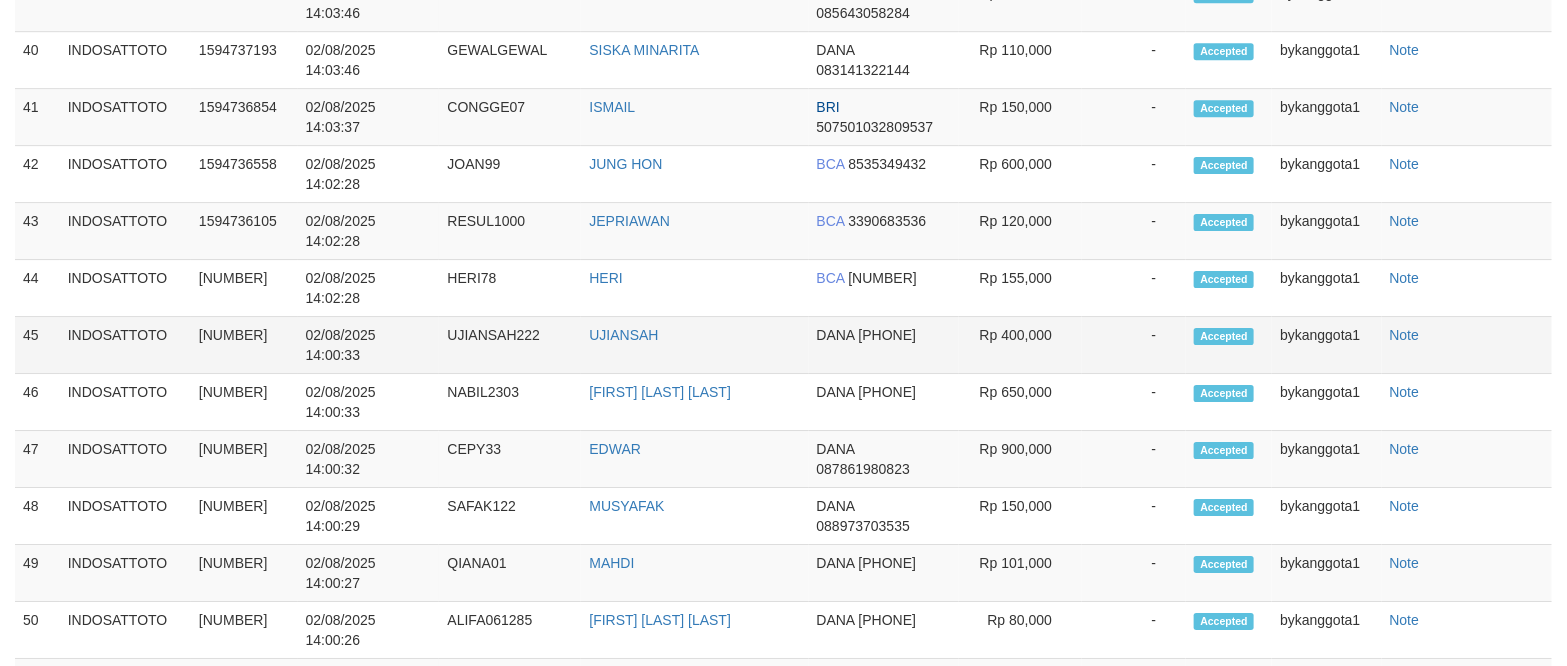 drag, startPoint x: 0, startPoint y: 0, endPoint x: 820, endPoint y: 373, distance: 900.84906 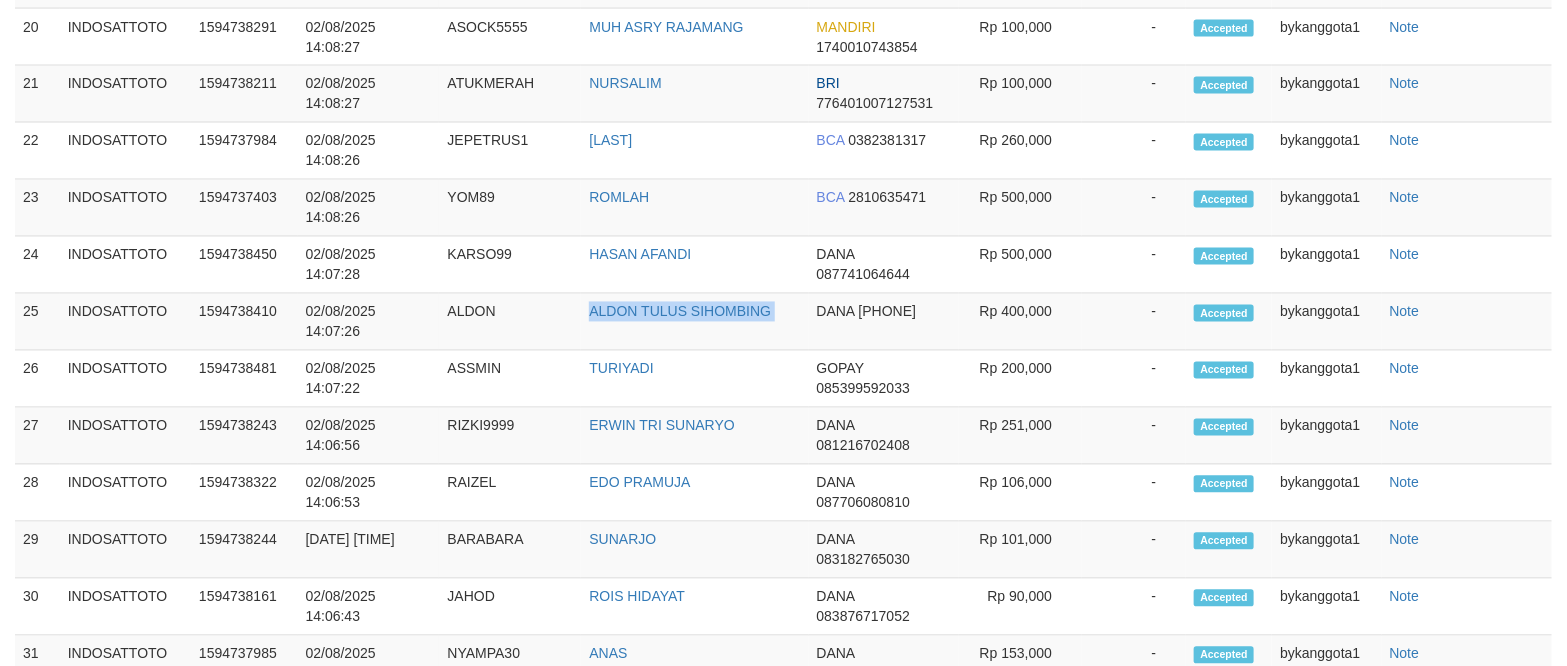 click on "ALDON TULUS SIHOMBING" at bounding box center (694, 322) 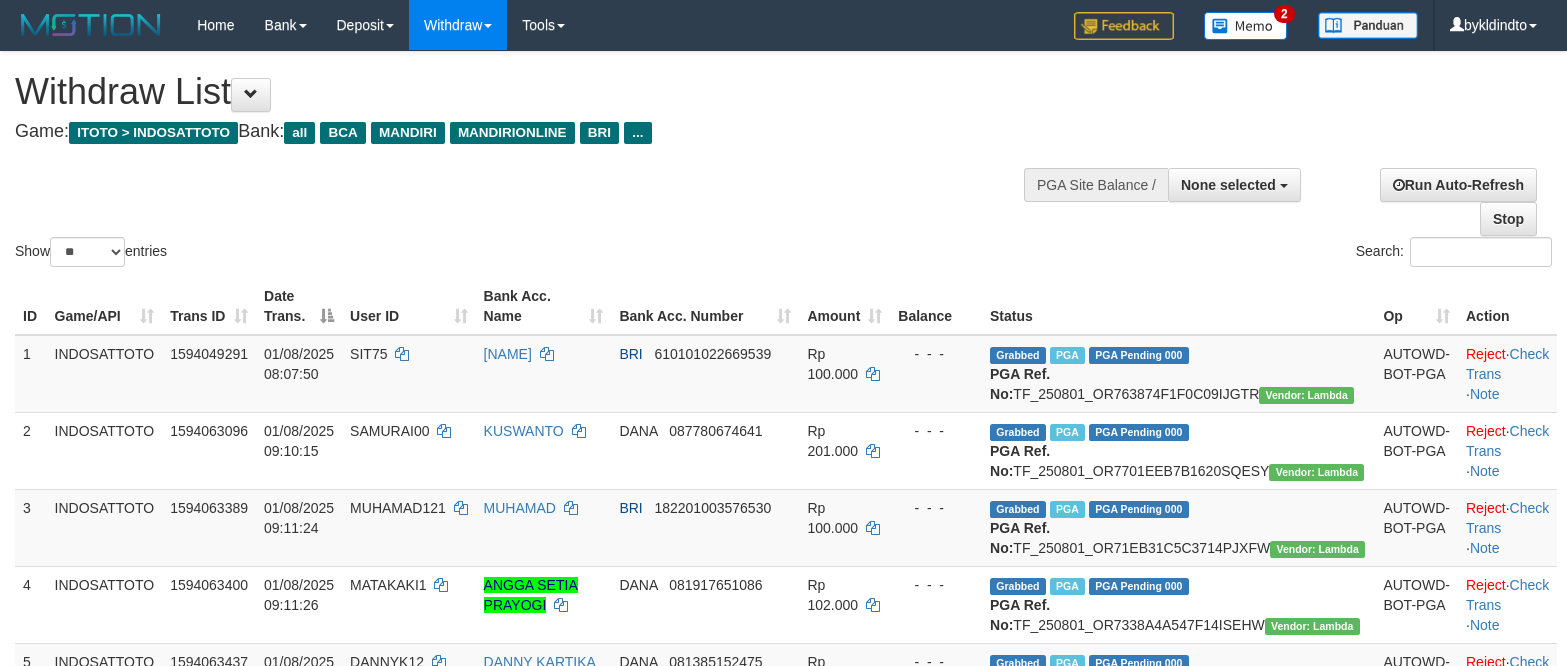 select 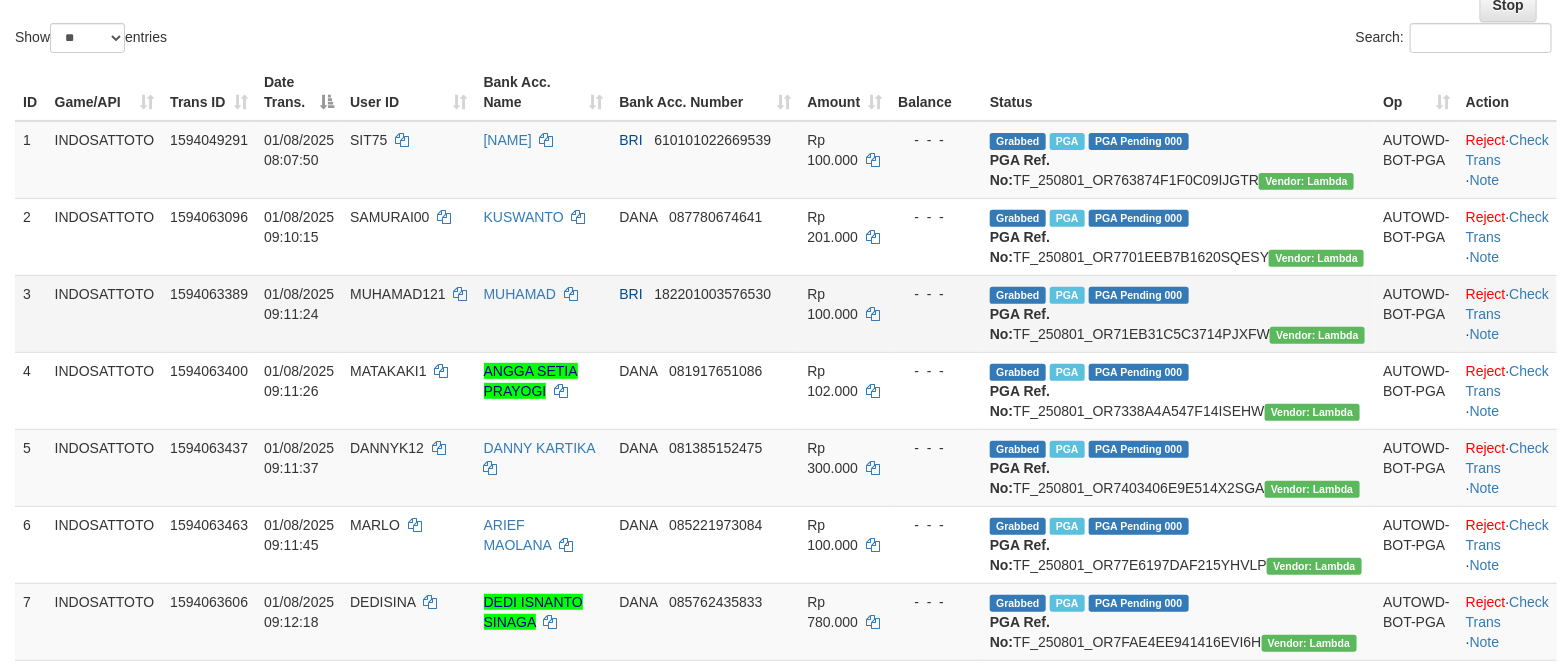 scroll, scrollTop: 189, scrollLeft: 0, axis: vertical 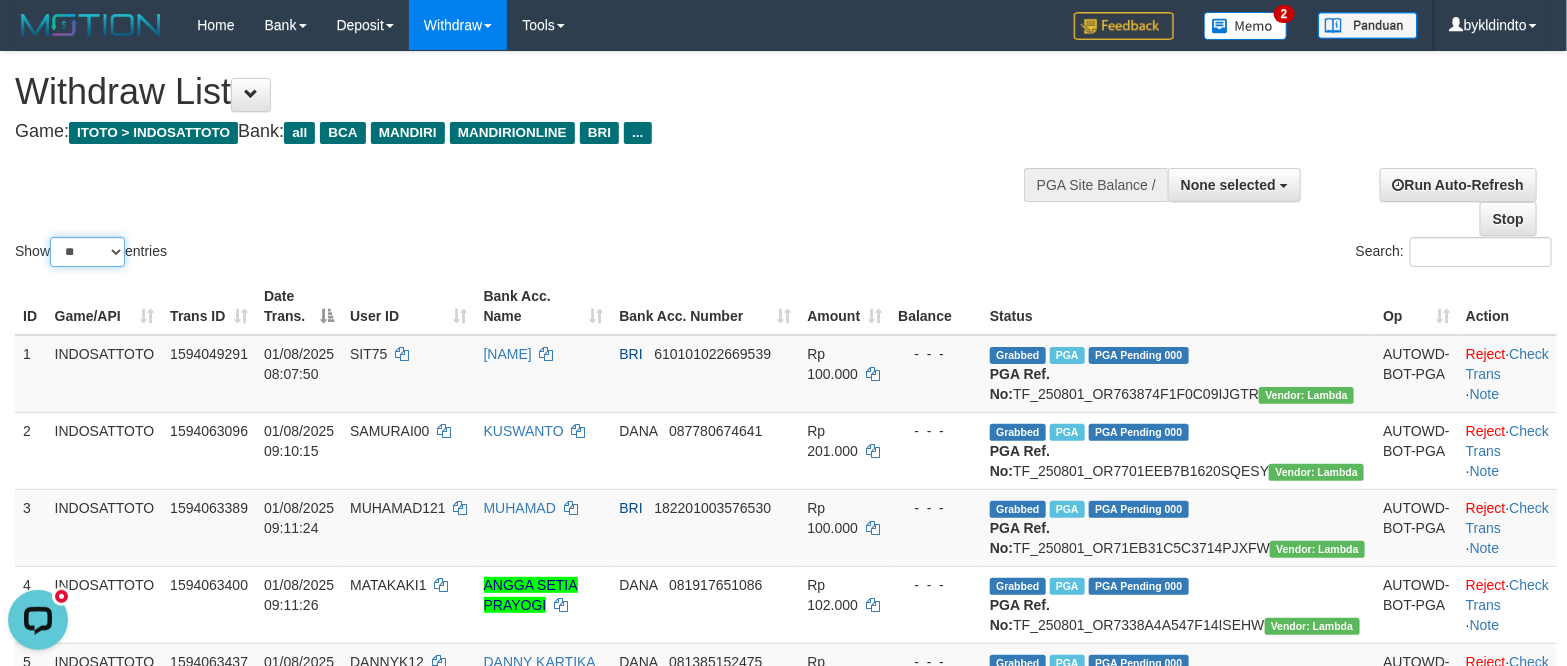 click on "** ** ** ***" at bounding box center (87, 252) 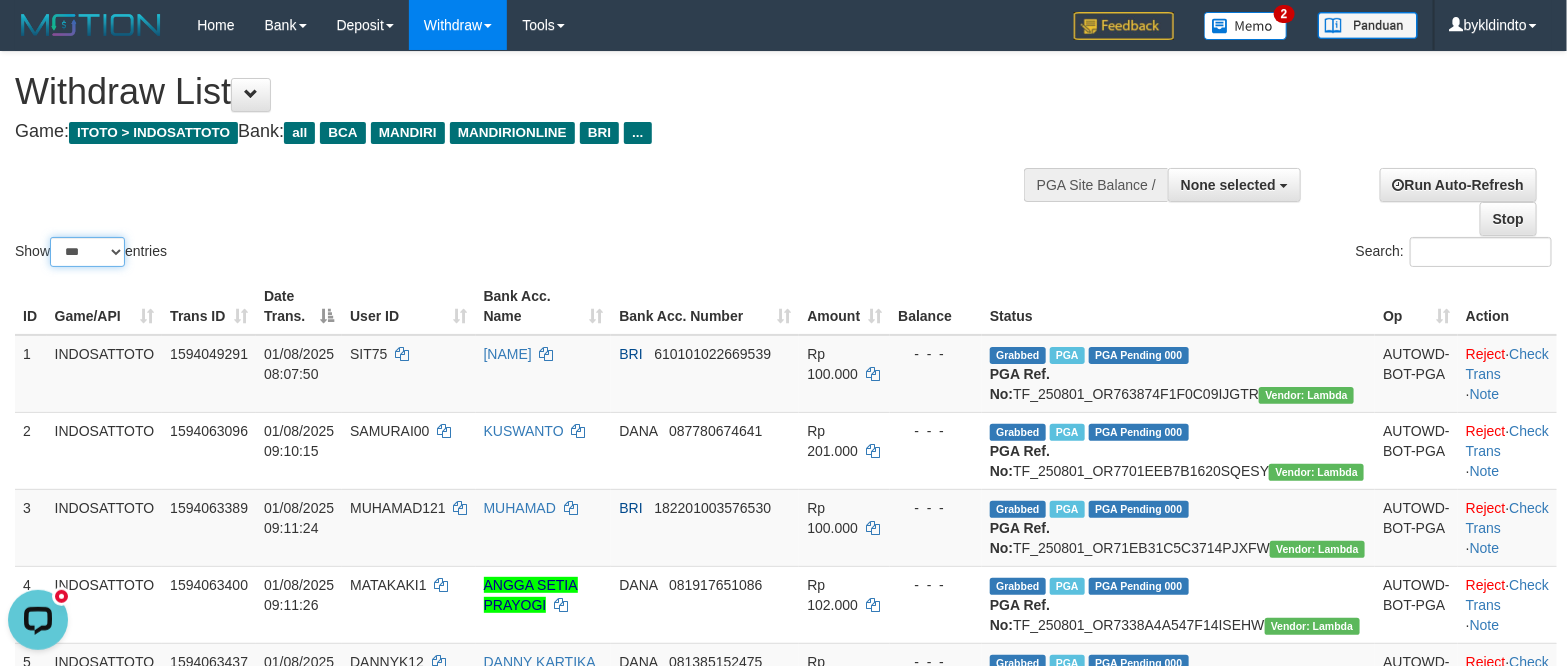 click on "** ** ** ***" at bounding box center (87, 252) 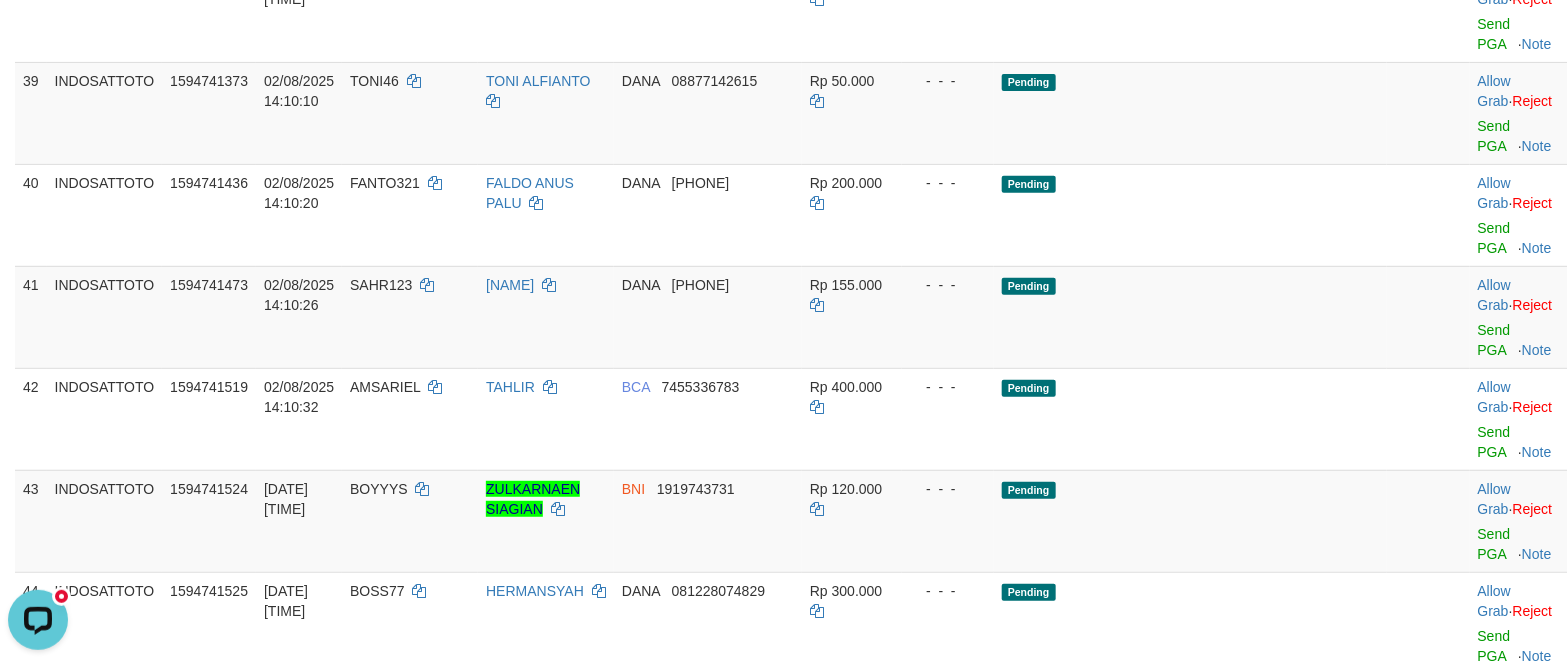 scroll, scrollTop: 3400, scrollLeft: 0, axis: vertical 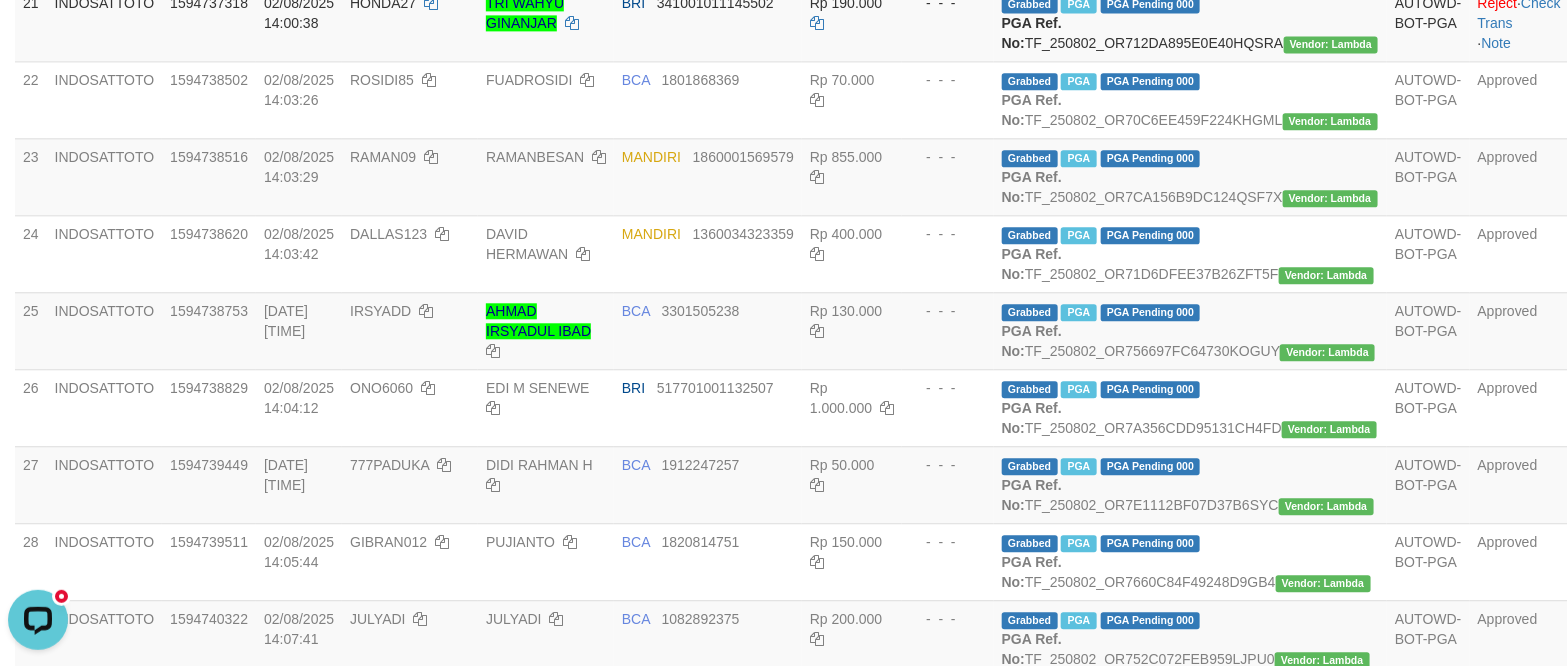 click on "Grabbed   PGA   PGA Pending 000 {"status":"000","data":{"unique_id":"1610-1594735753-20250802","reference_no":"TF_250802_OR7BB27505509168JWBP","amount":"250000.00","fee":"0.00","merchant_surcharge_rate":"0.00","charge_to":"MERC","payout_amount":"250000.00","disbursement_status":0,"disbursement_description":"ON PROCESS","created_at":"2025-08-02 14:00:16","executed_at":"2025-08-02 14:00:16","bank":{"code":"008","name":"BANK MANDIRI","account_number":"1090019888528","account_name":"FAZLI"},"note":"bykanggota1","merchant_balance":{"balance_effective":1010020902,"balance_pending":1070016961,"balance_disbursement":34945033,"balance_collection":11859744354}}} PGA Ref. No:  TF_250802_OR7BB27505509168JWBP  Vendor: Lambda" at bounding box center (1190, -55) 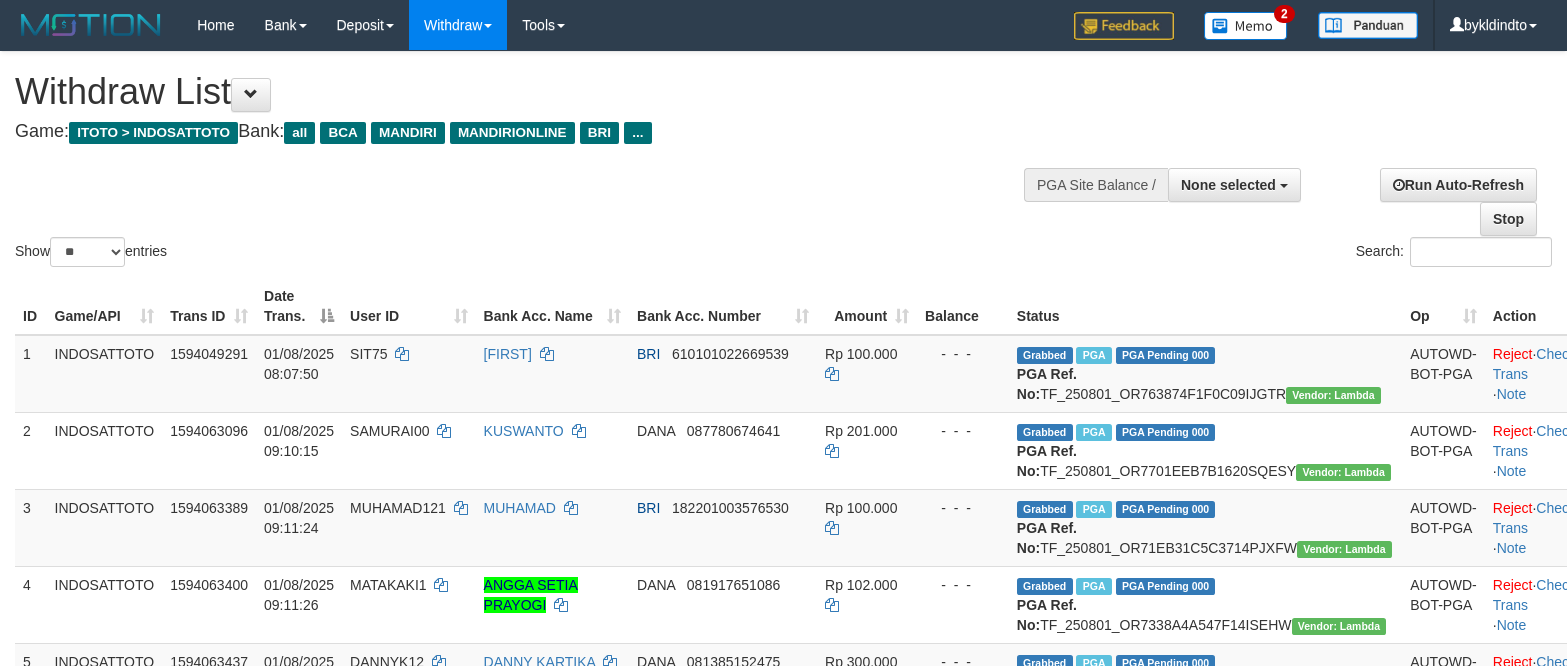 select 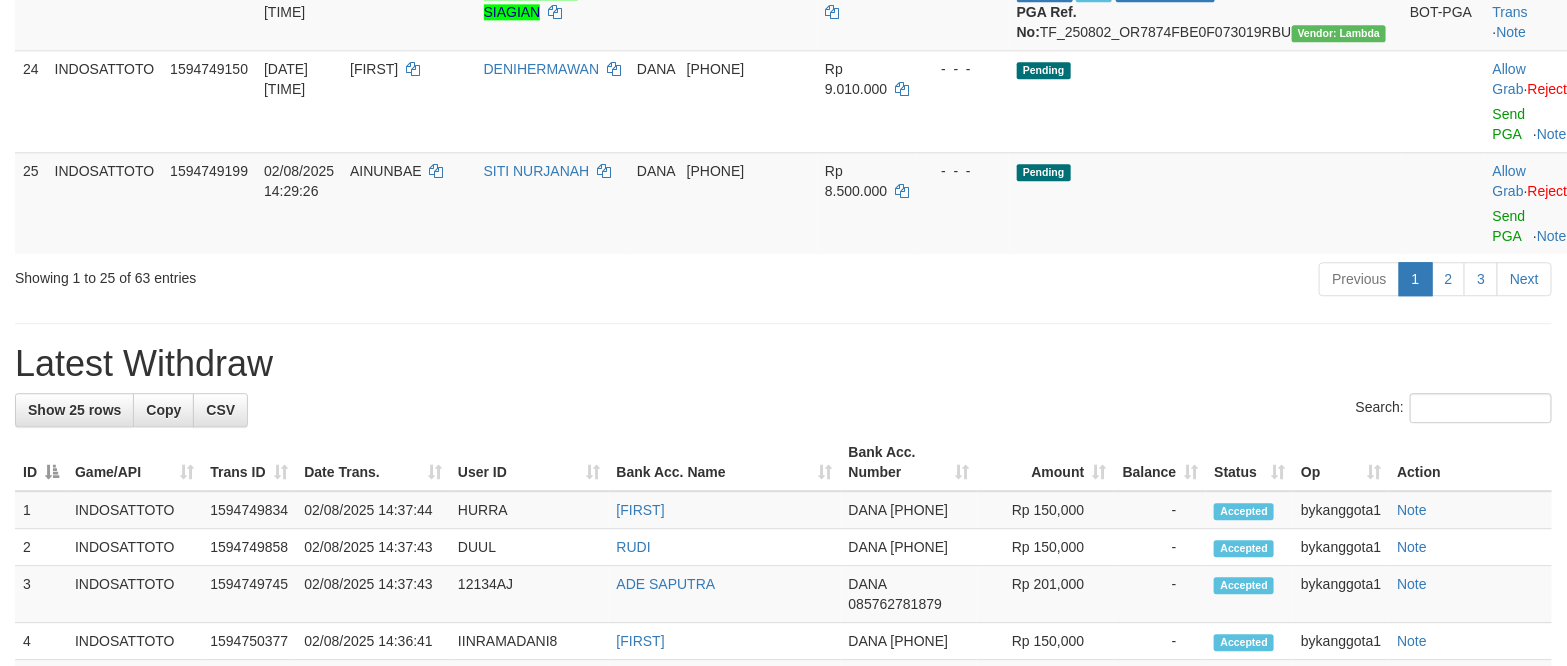 scroll, scrollTop: 2146, scrollLeft: 0, axis: vertical 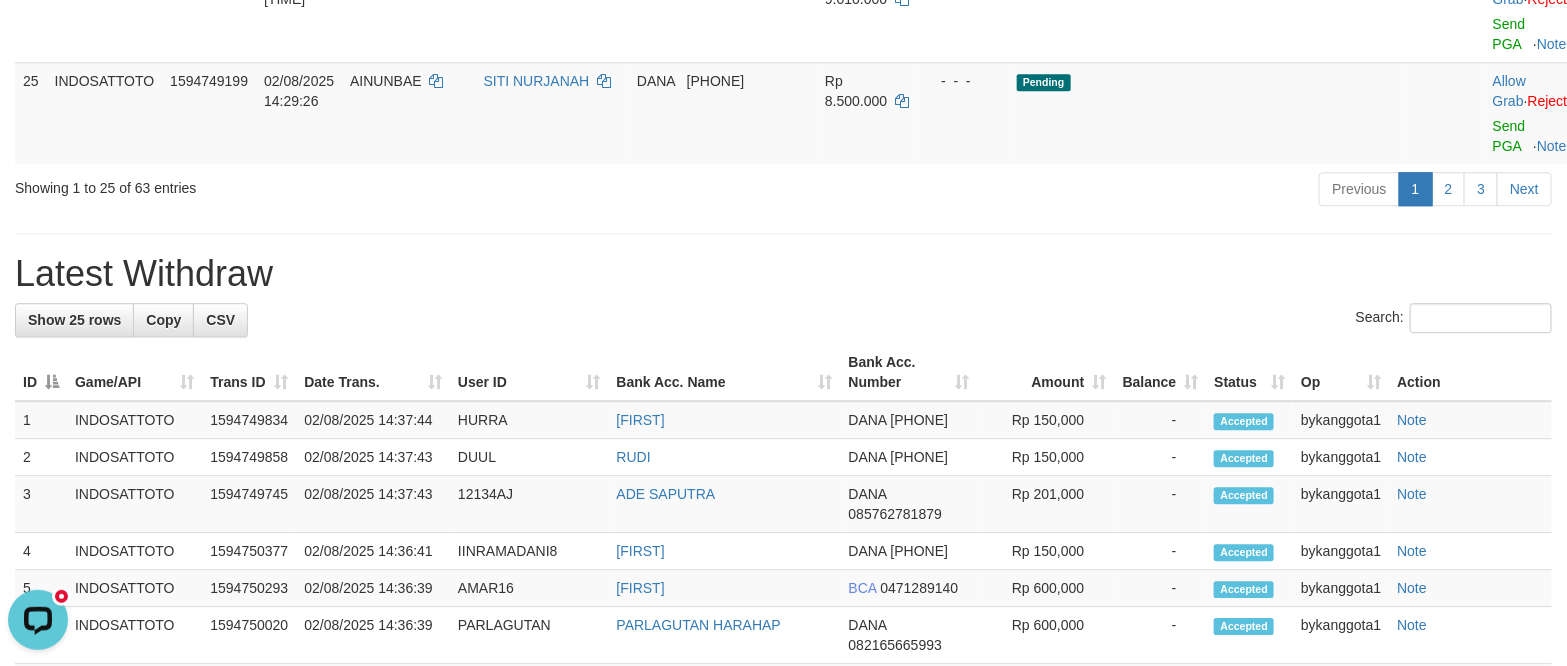 click on "-  -  -" at bounding box center [963, -79] 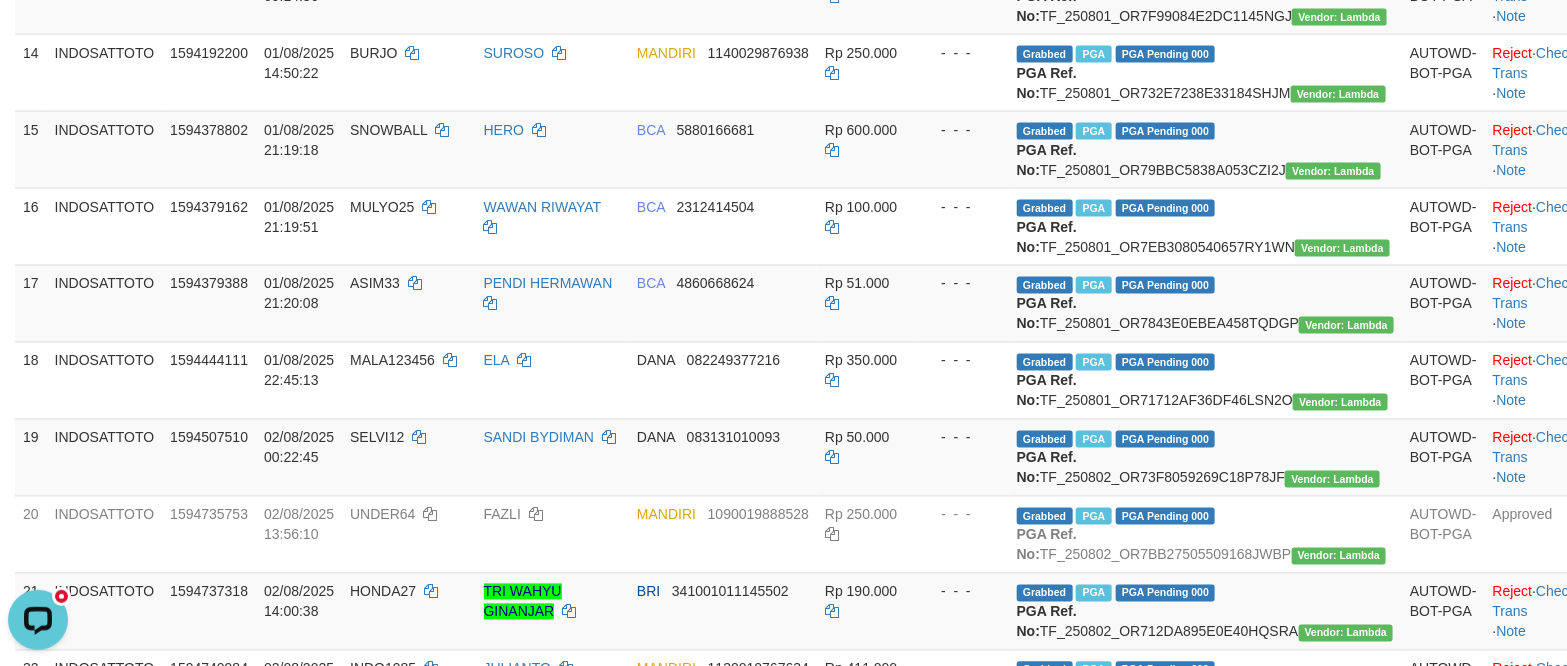 scroll, scrollTop: 0, scrollLeft: 0, axis: both 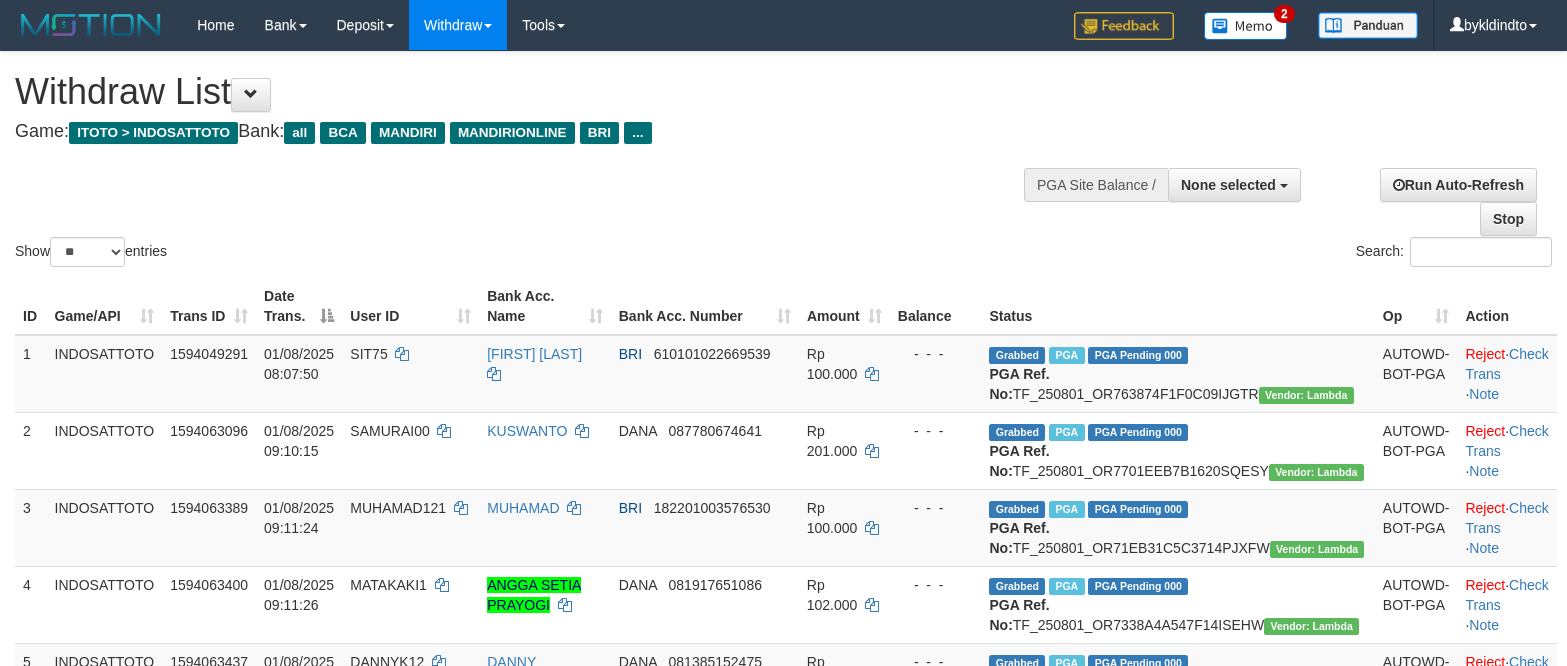 select 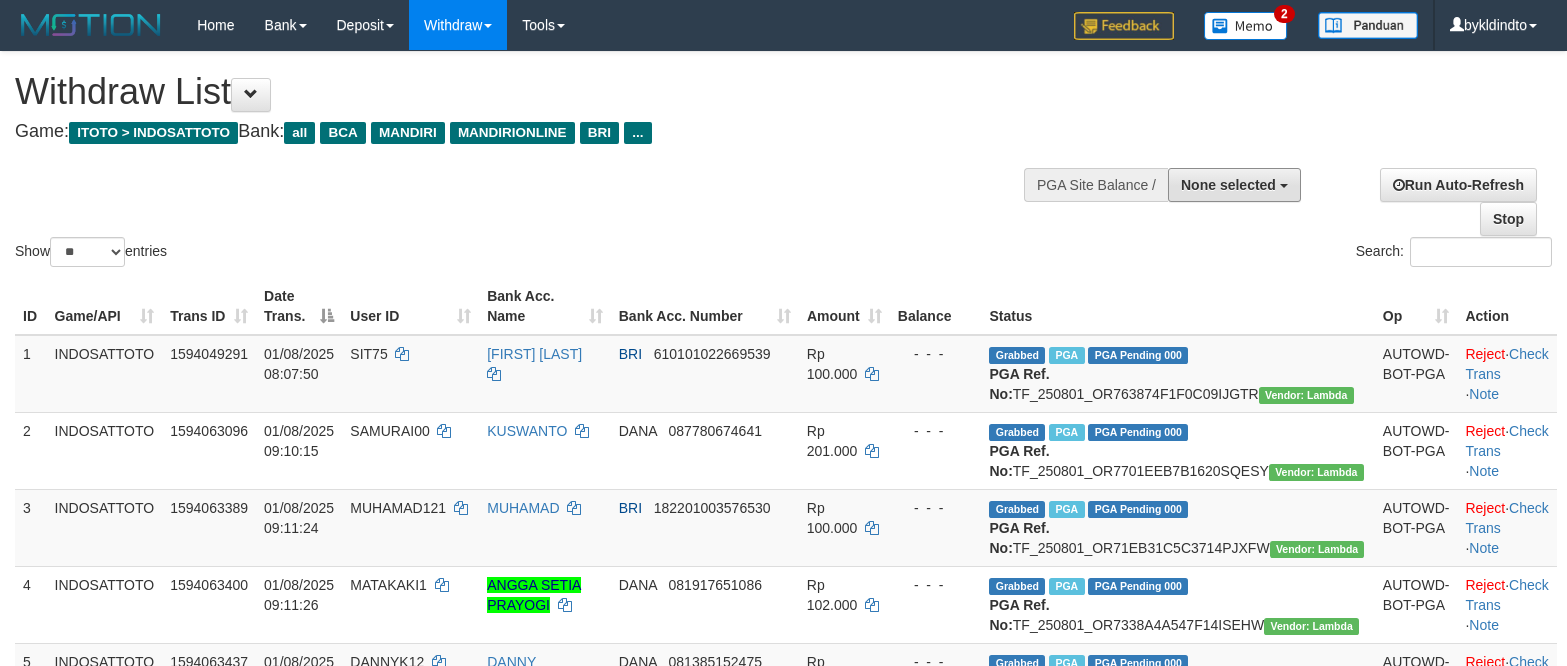 scroll, scrollTop: 0, scrollLeft: 0, axis: both 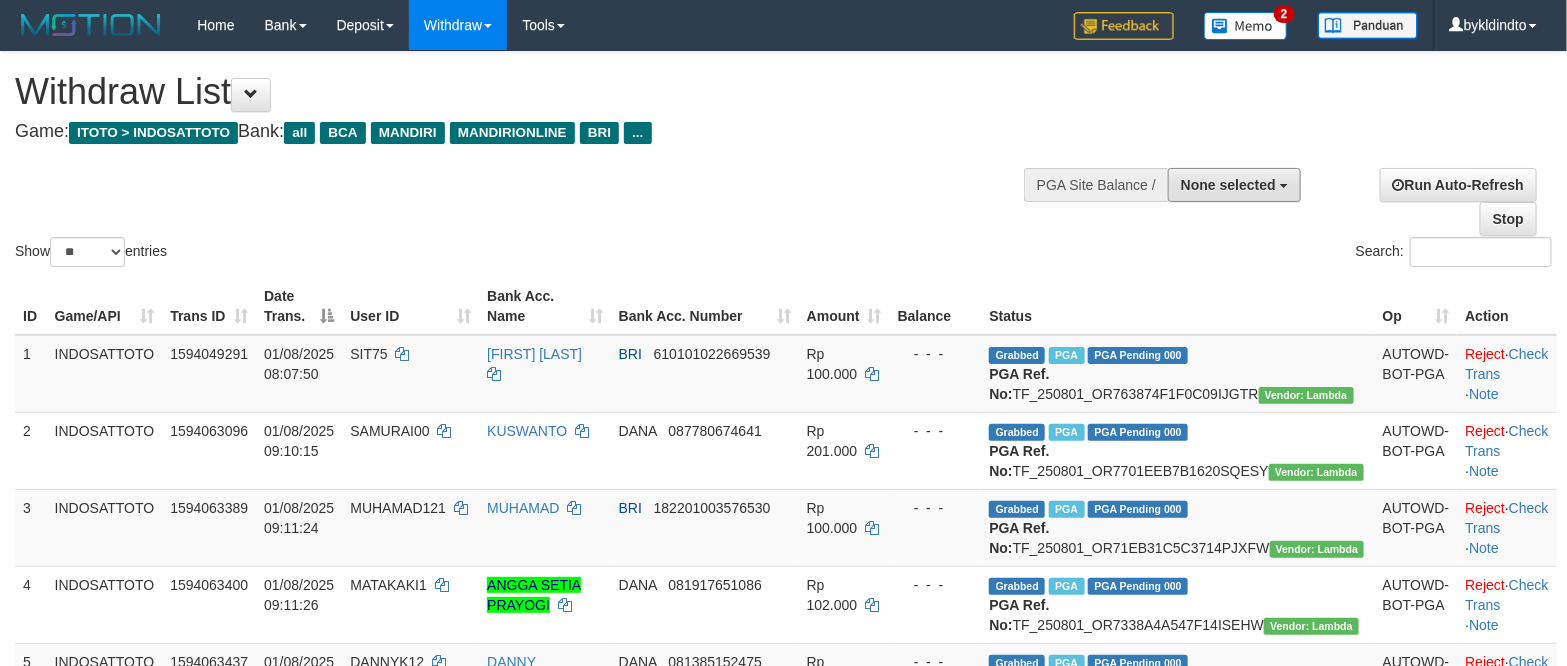 click on "None selected" at bounding box center (1234, 185) 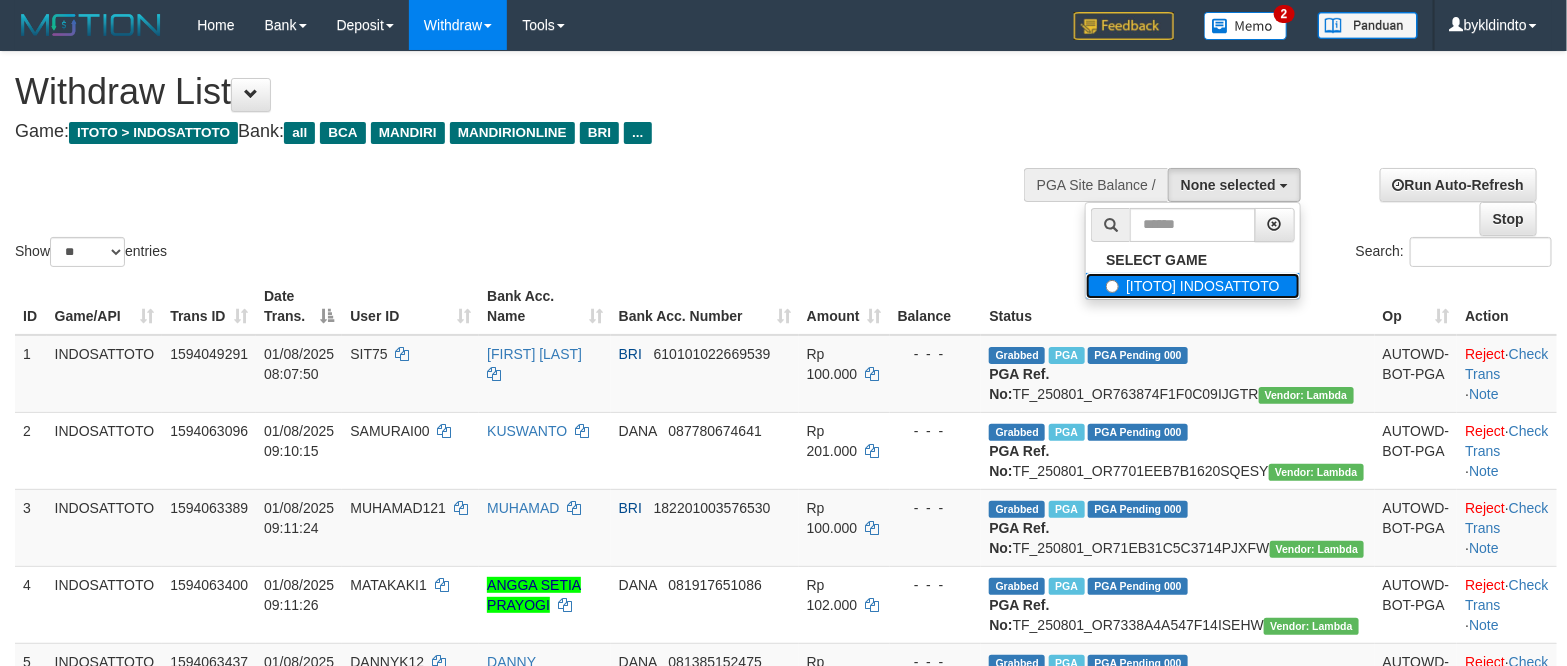 click on "[ITOTO] INDOSATTOTO" at bounding box center [1193, 286] 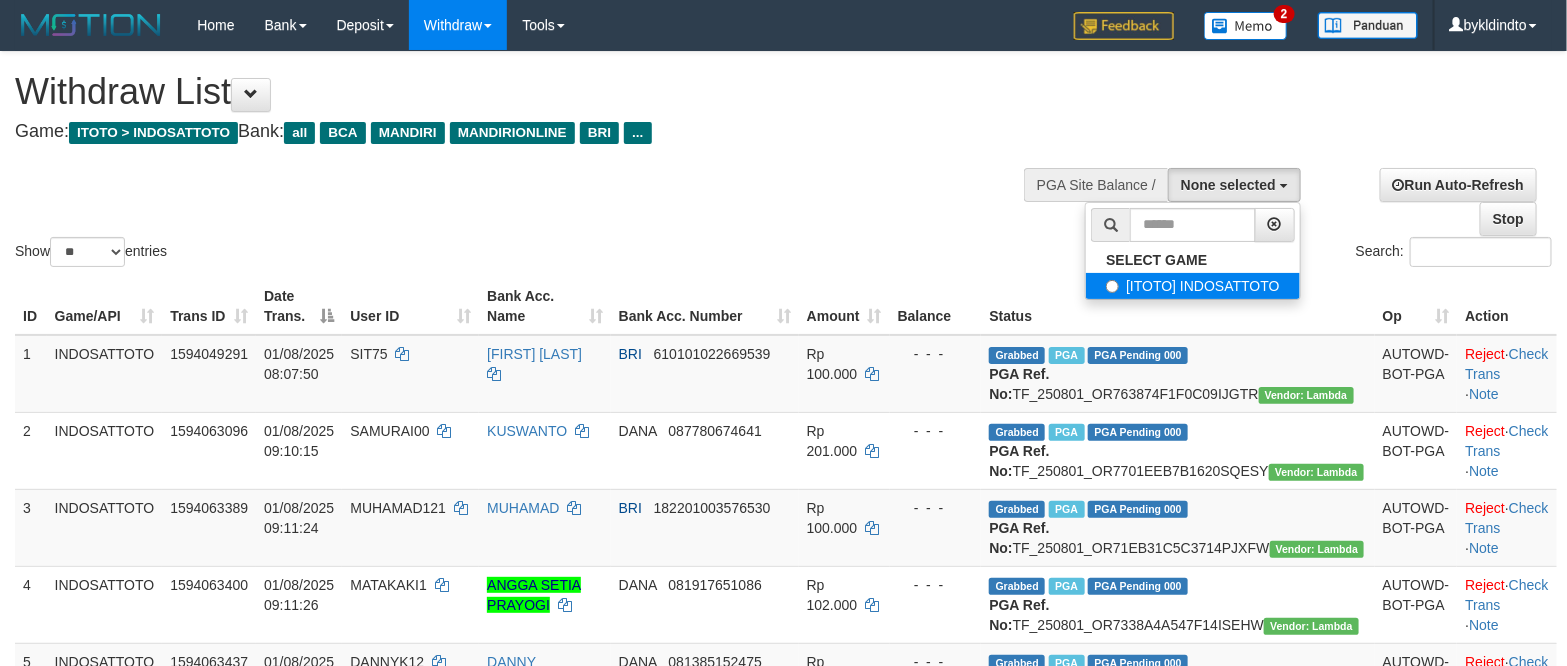 select on "****" 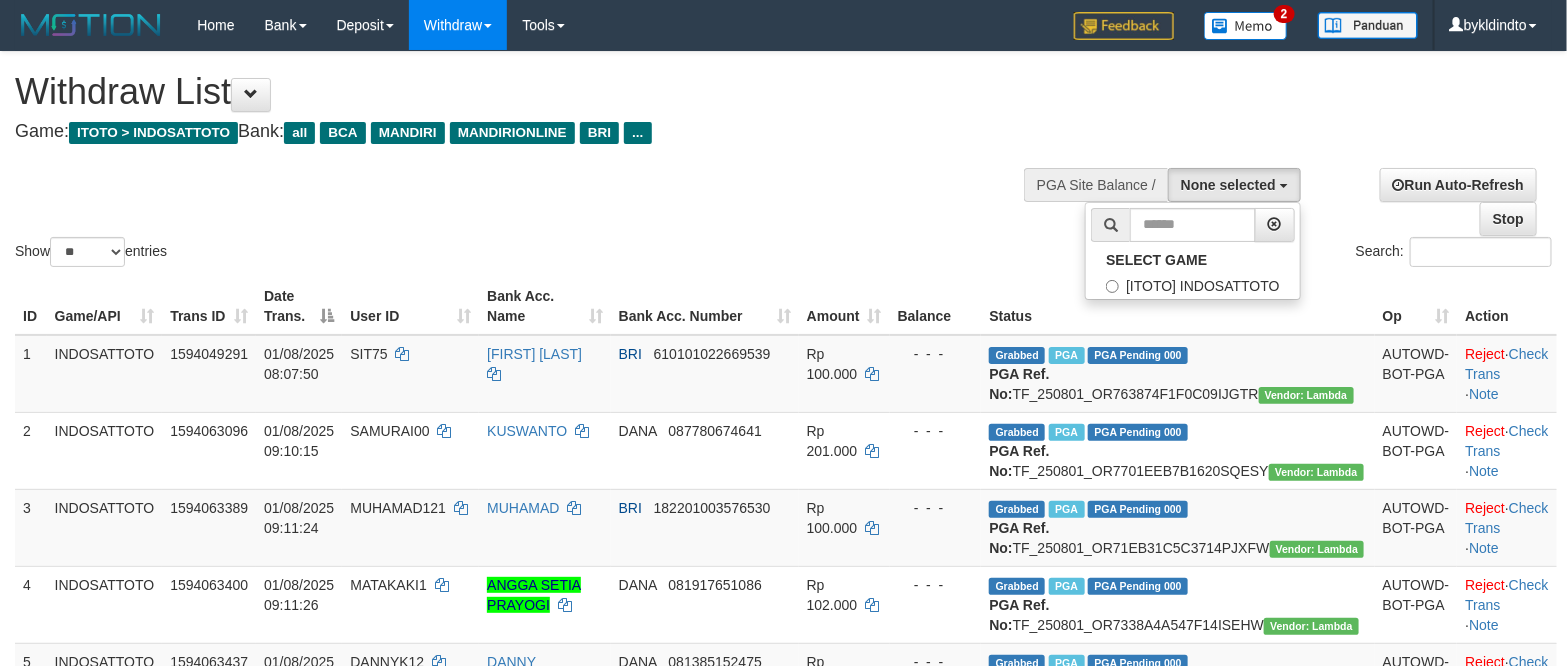 scroll, scrollTop: 18, scrollLeft: 0, axis: vertical 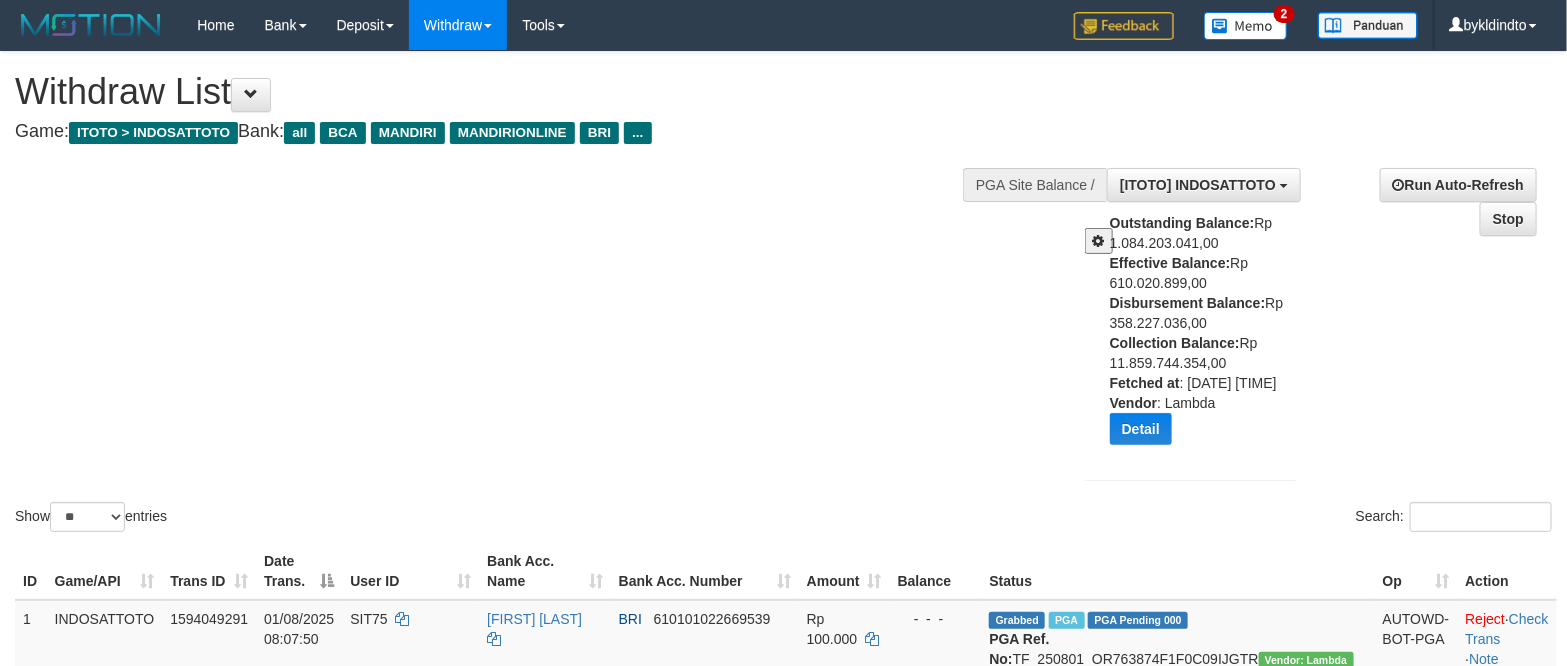 click on "Disbursement Balance:" at bounding box center [1188, 303] 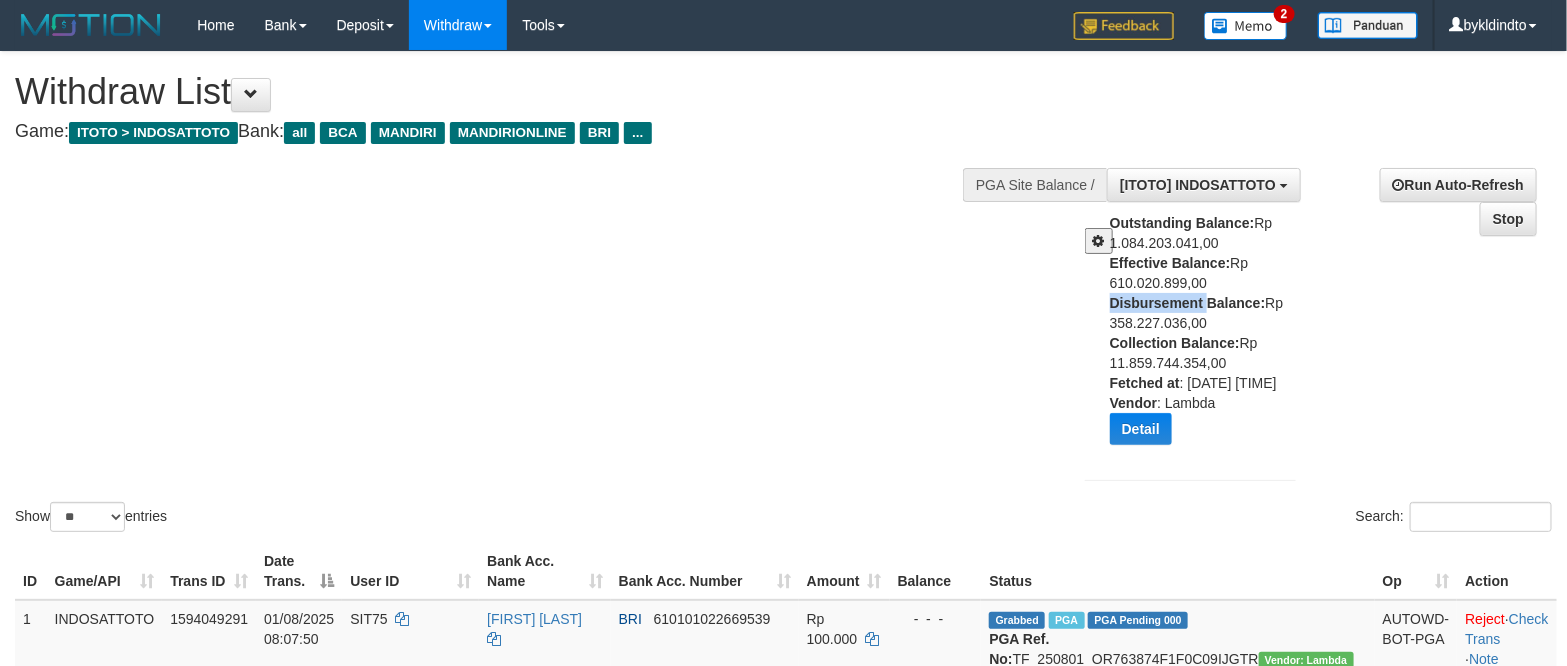 click on "Disbursement Balance:" at bounding box center (1188, 303) 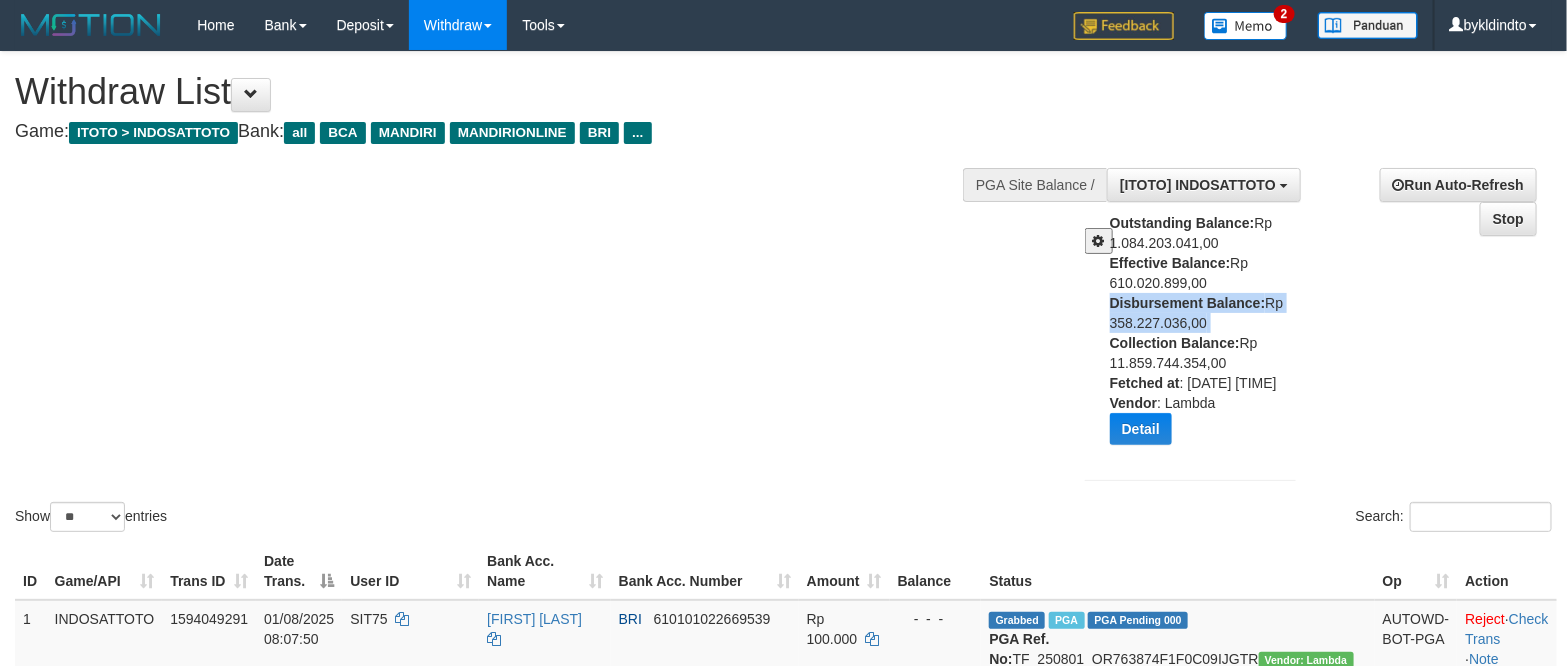 click on "Disbursement Balance:" at bounding box center (1188, 303) 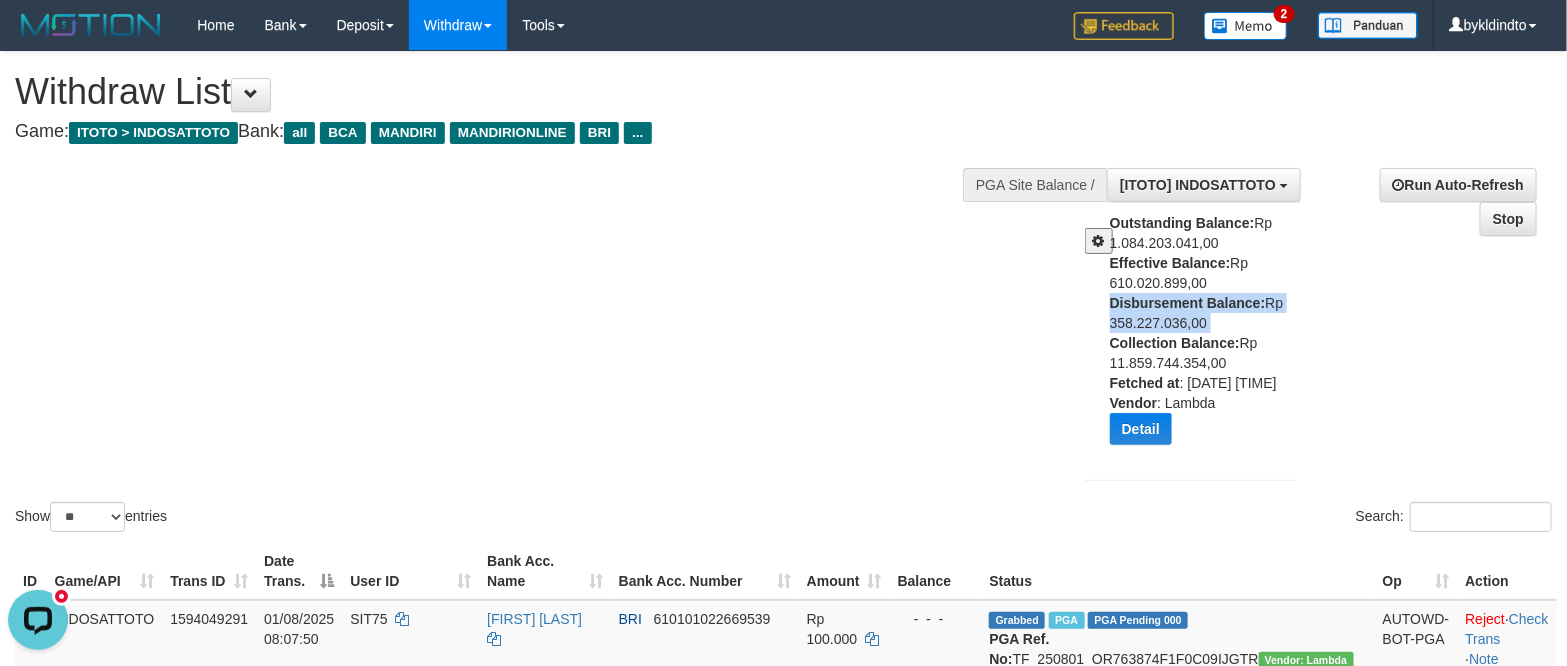 scroll, scrollTop: 0, scrollLeft: 0, axis: both 